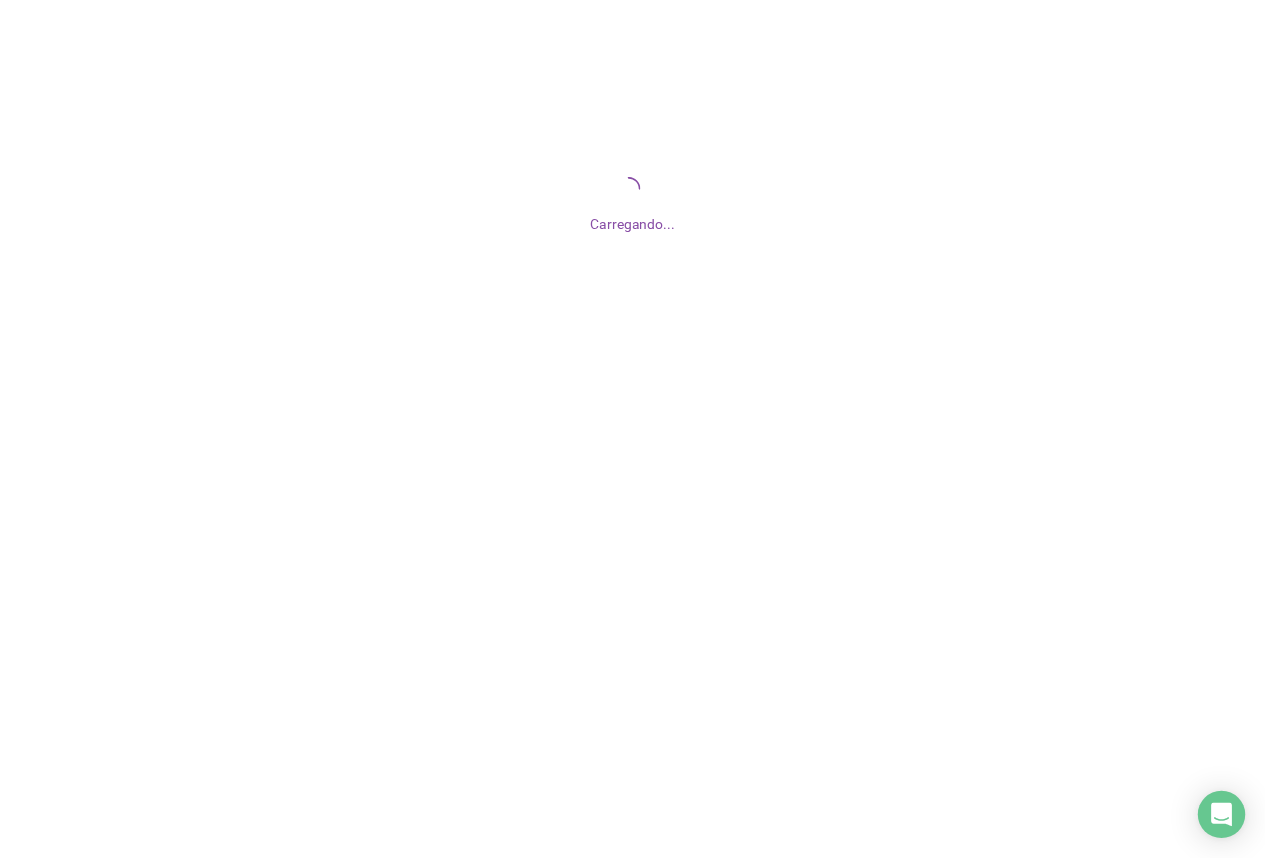 scroll, scrollTop: 0, scrollLeft: 0, axis: both 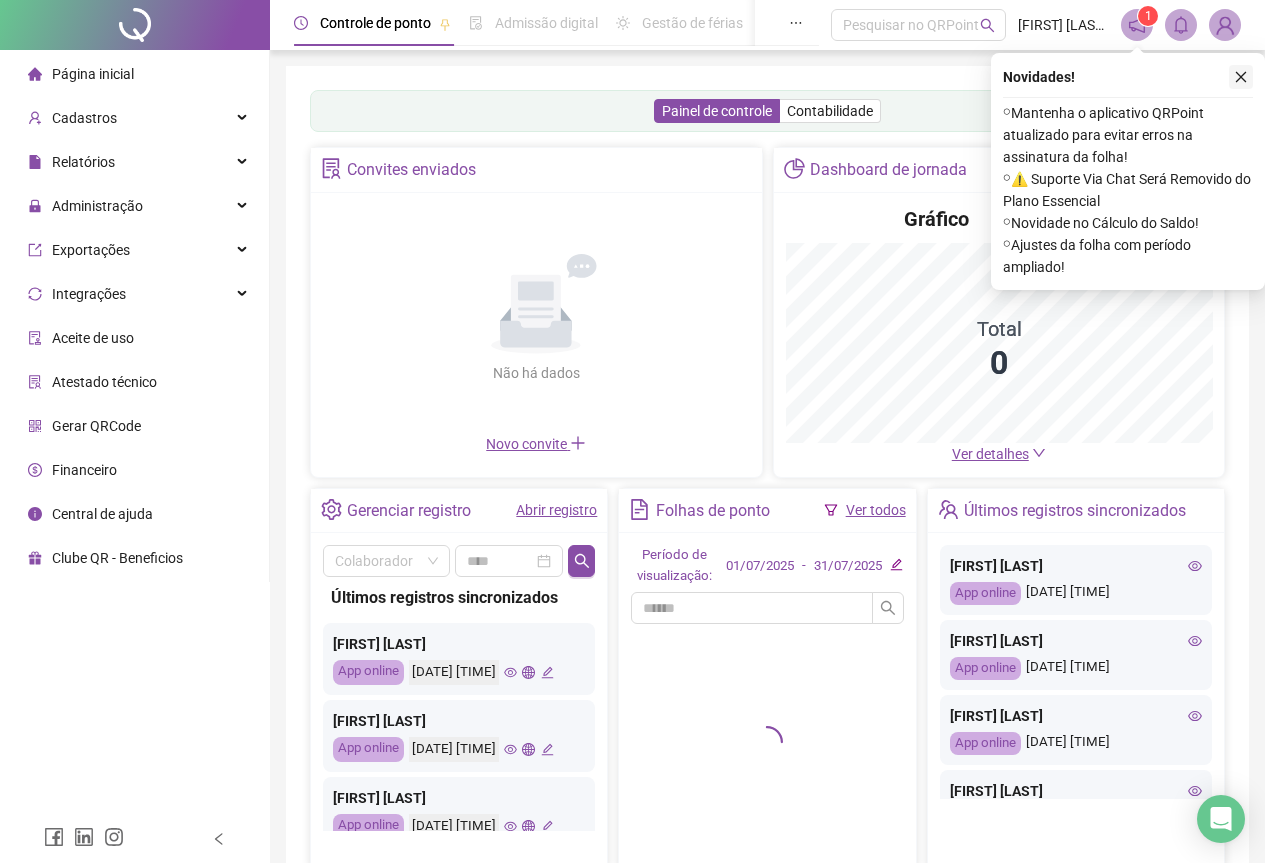 click 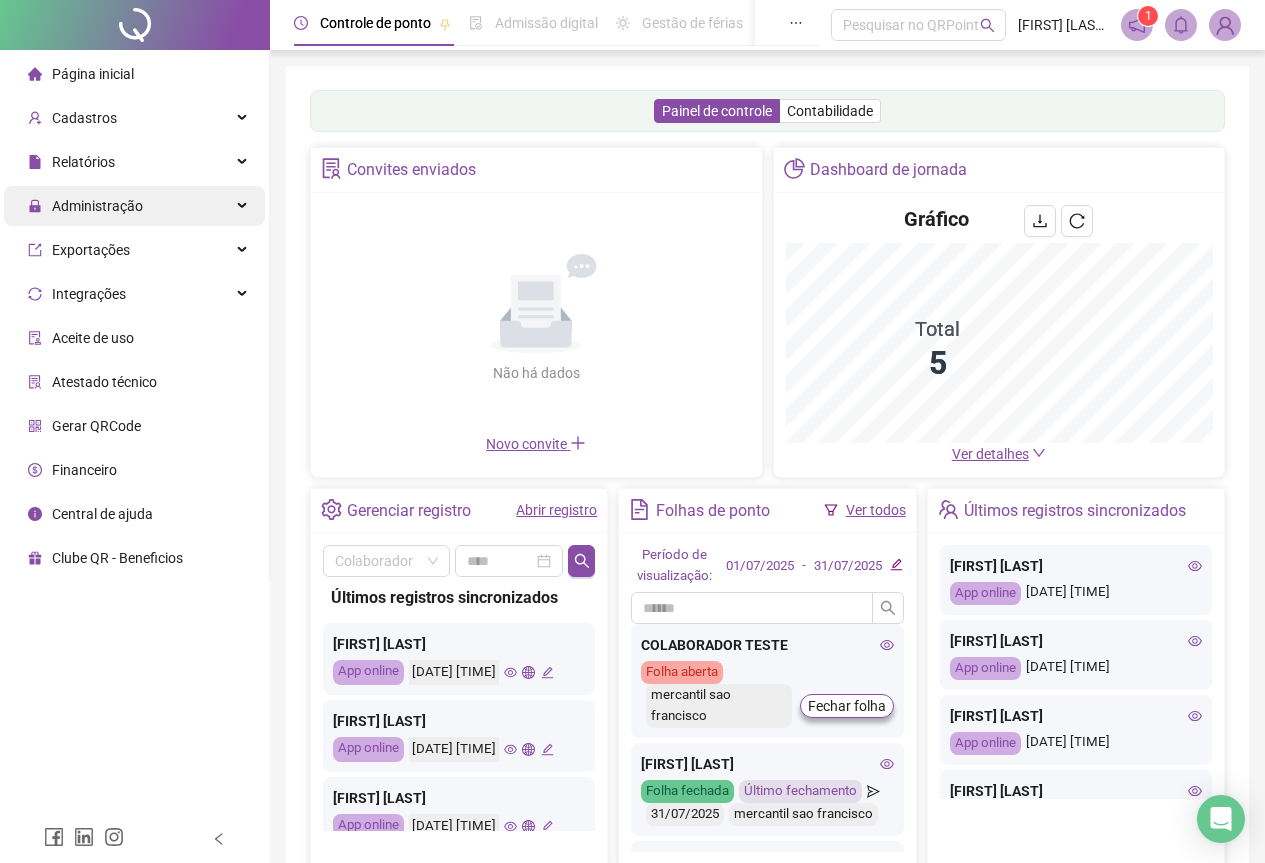 click on "Administração" at bounding box center (134, 206) 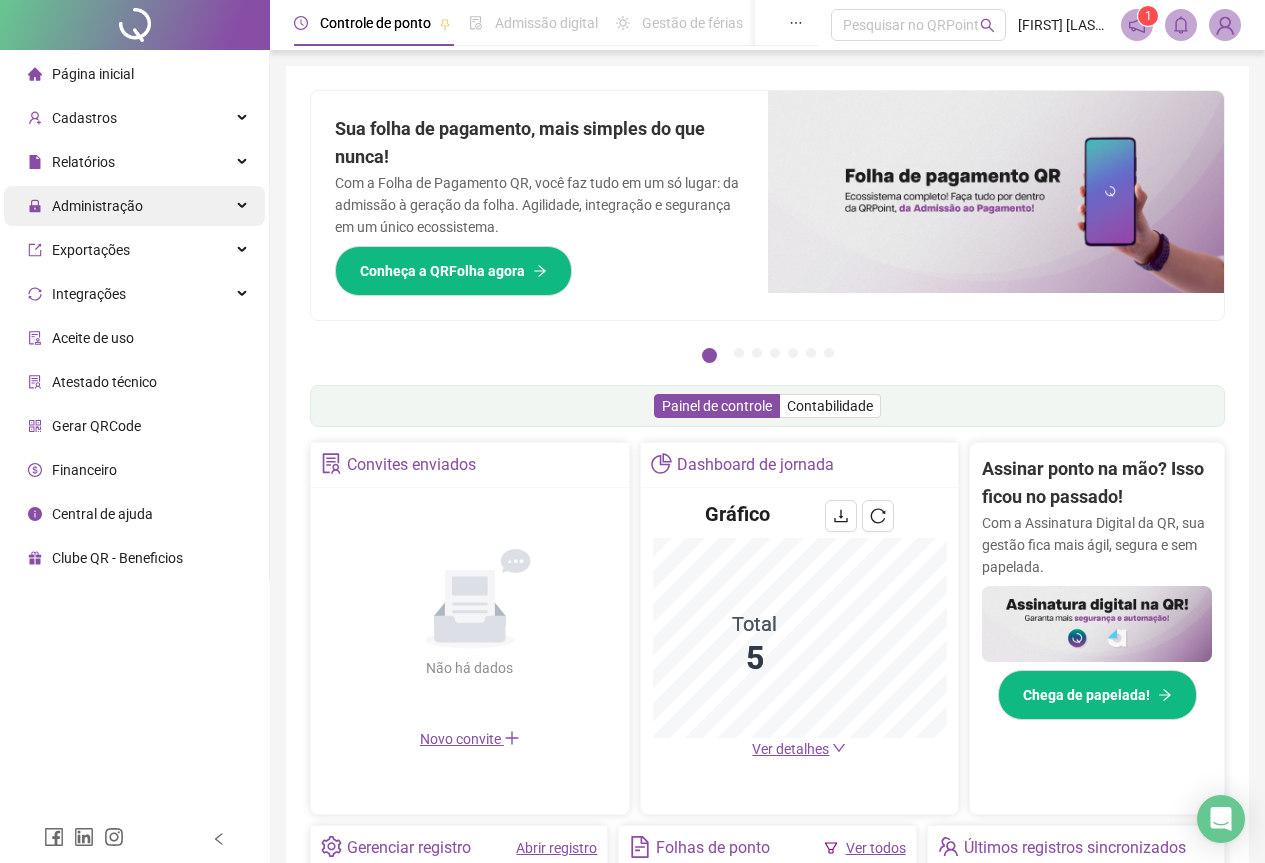 click on "Administração" at bounding box center [134, 206] 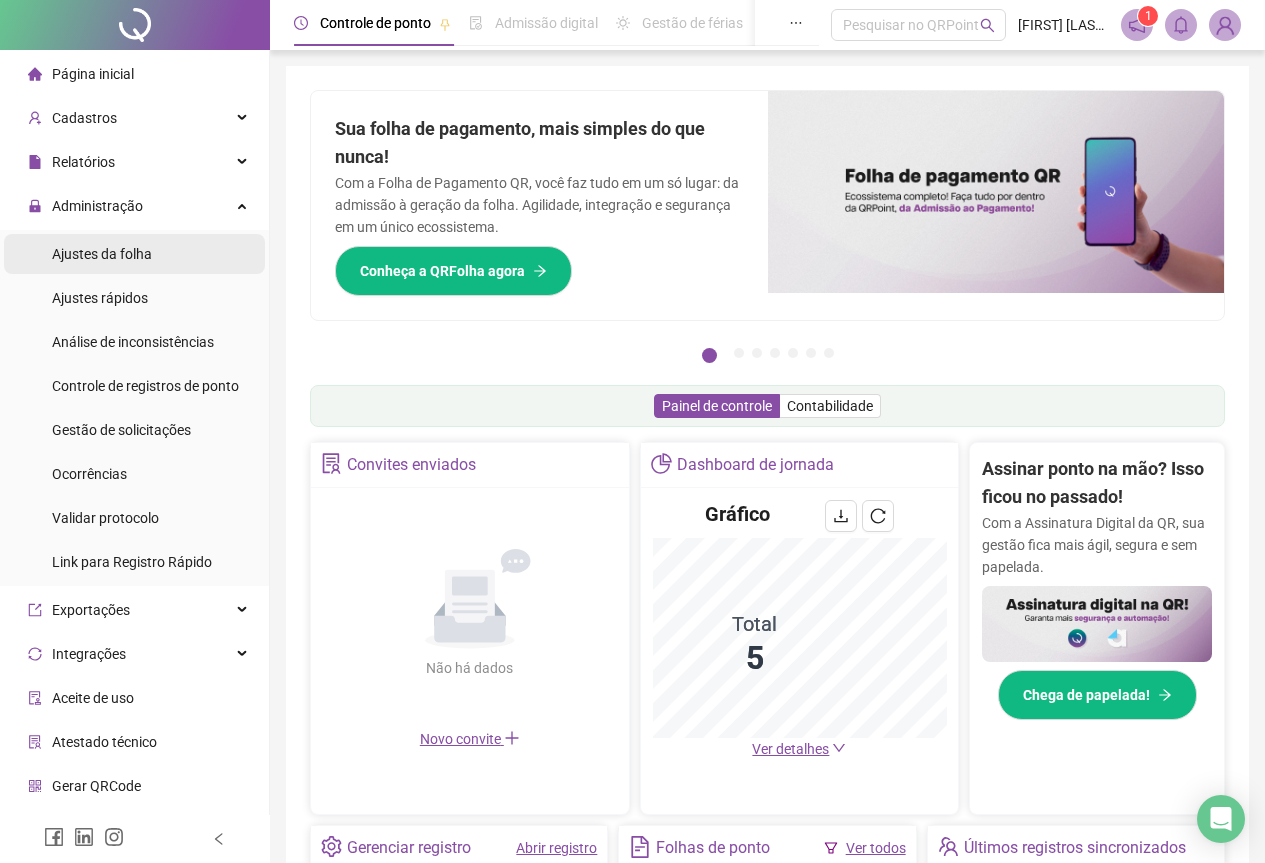 click on "Ajustes da folha" at bounding box center [102, 254] 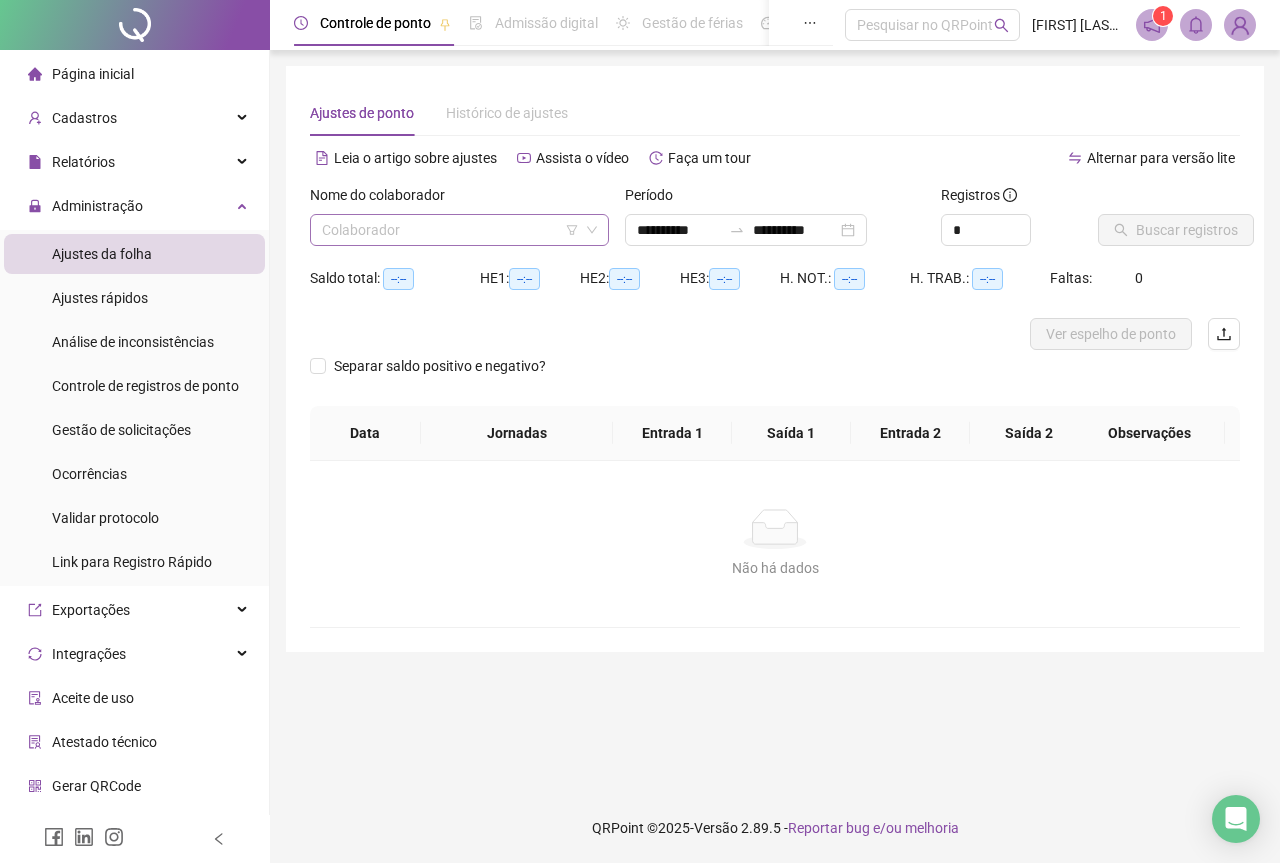 click 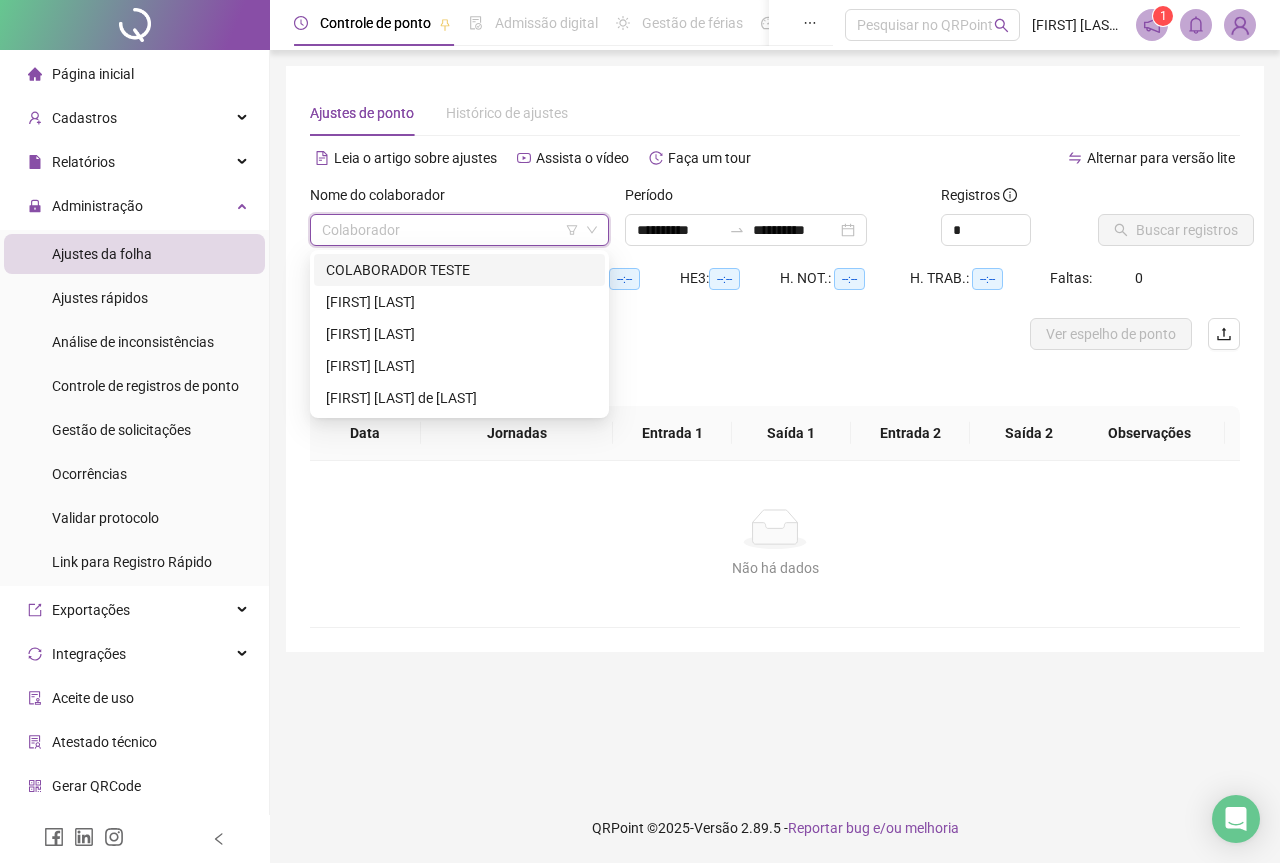 click at bounding box center [450, 230] 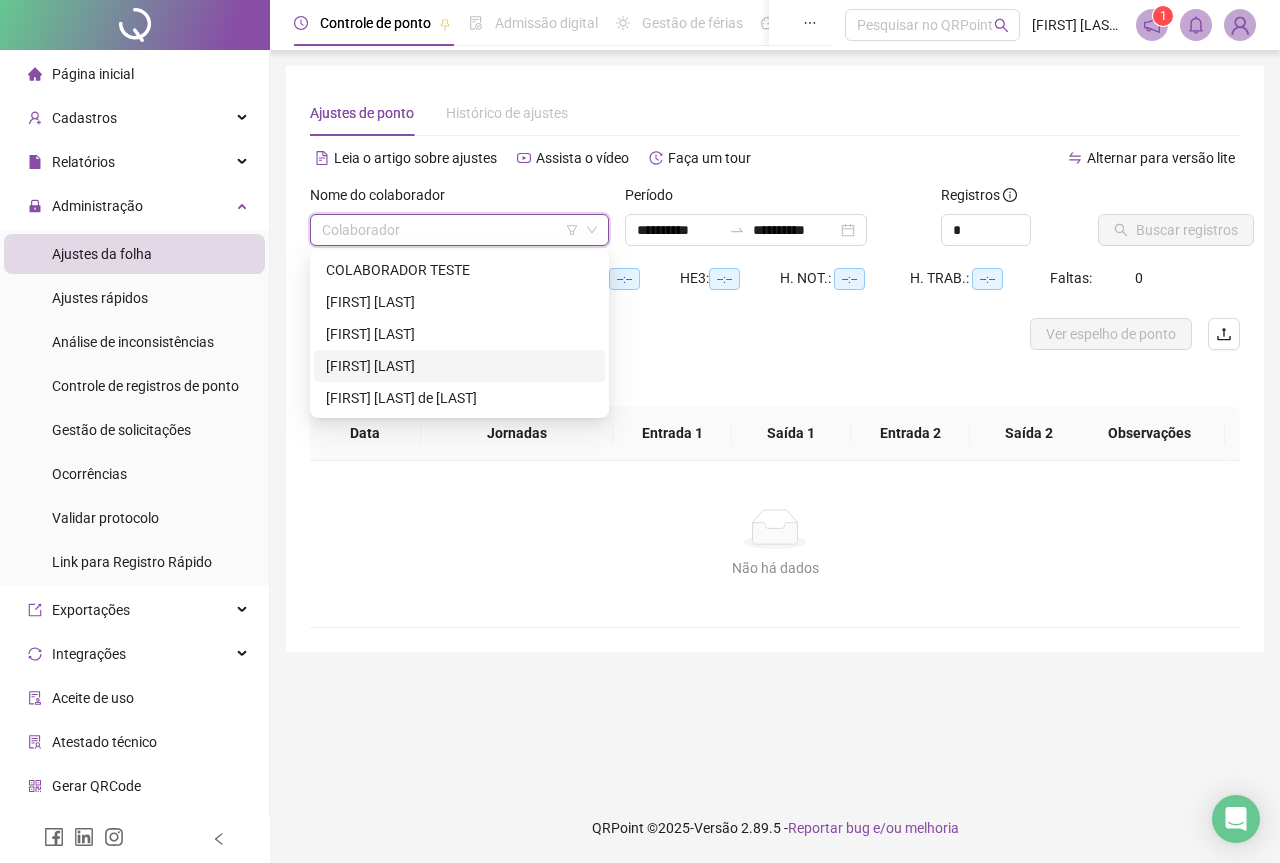 click on "[FIRST] [LAST]" at bounding box center [459, 366] 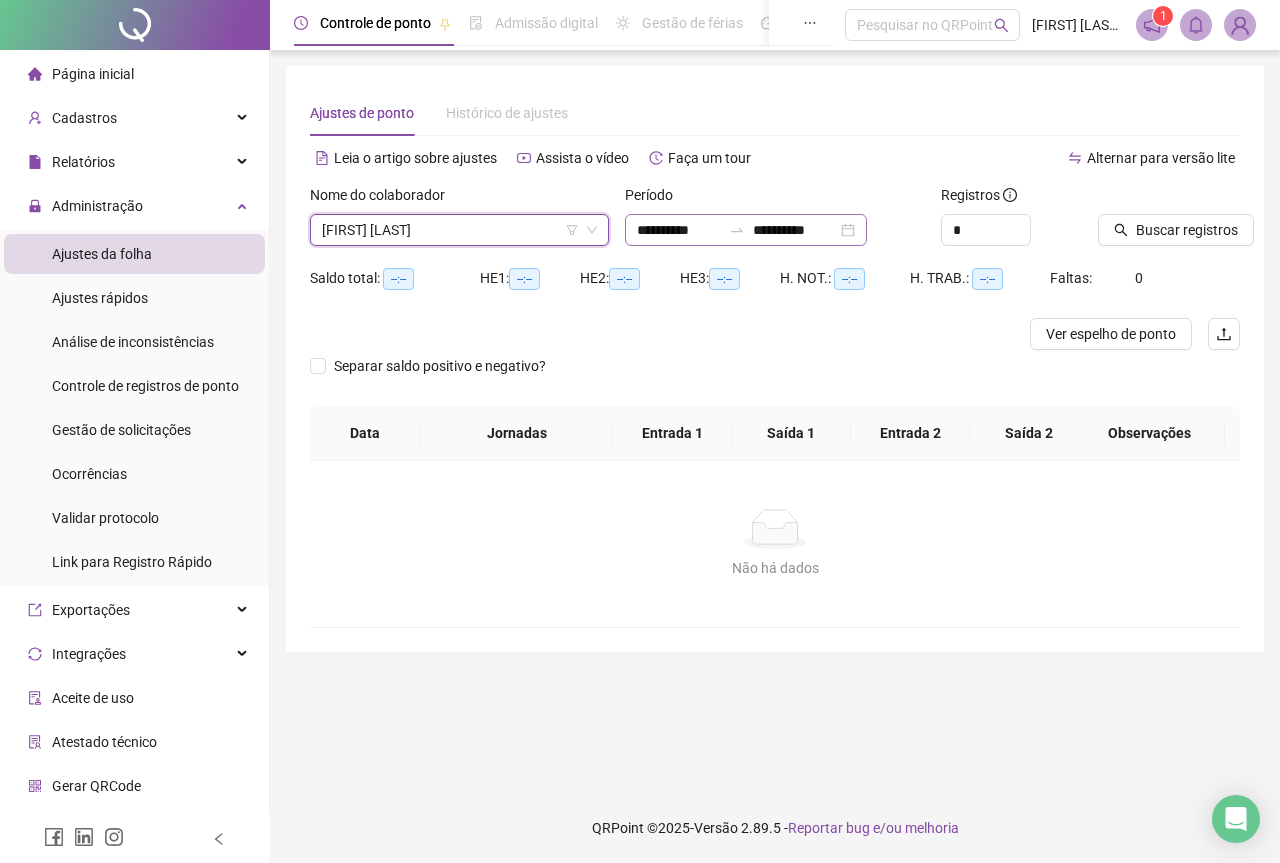 click on "**********" at bounding box center (746, 230) 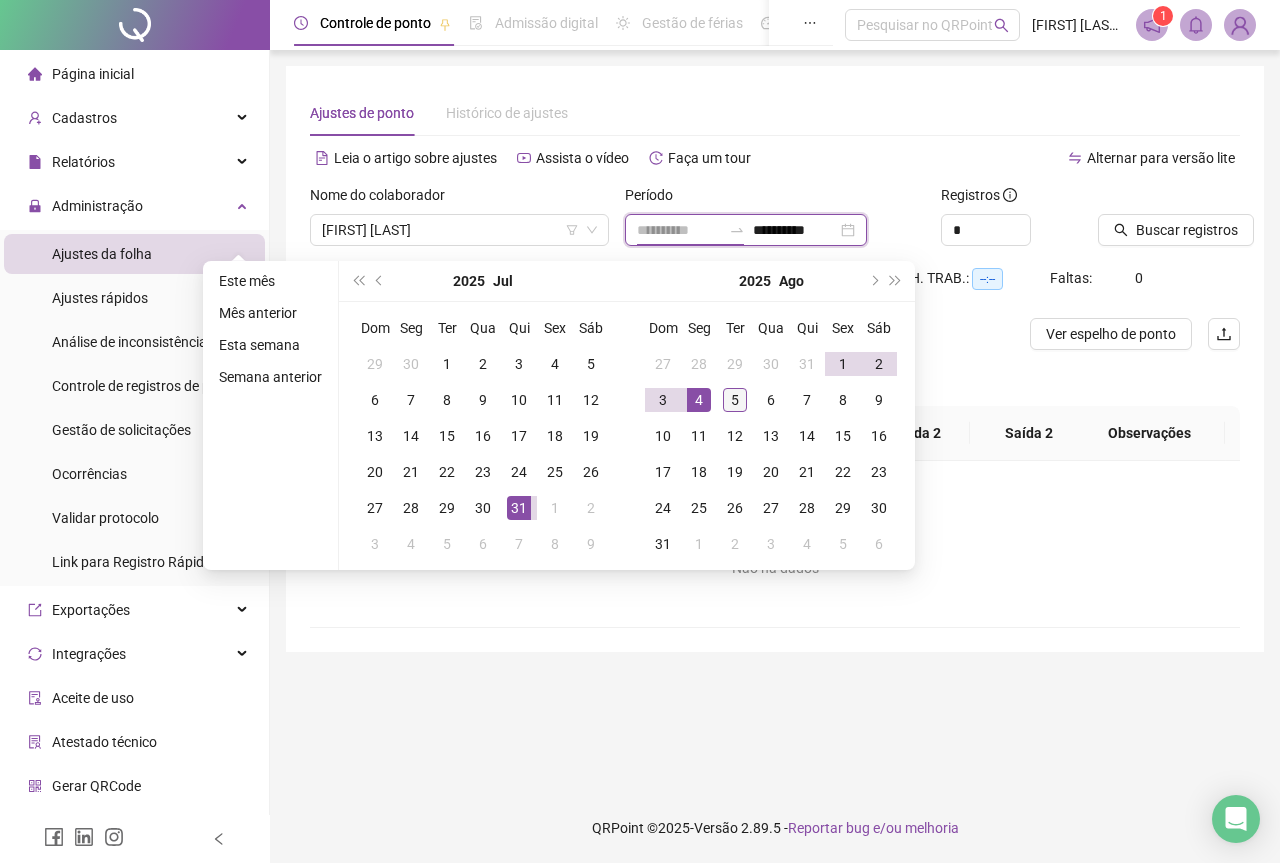 type on "**********" 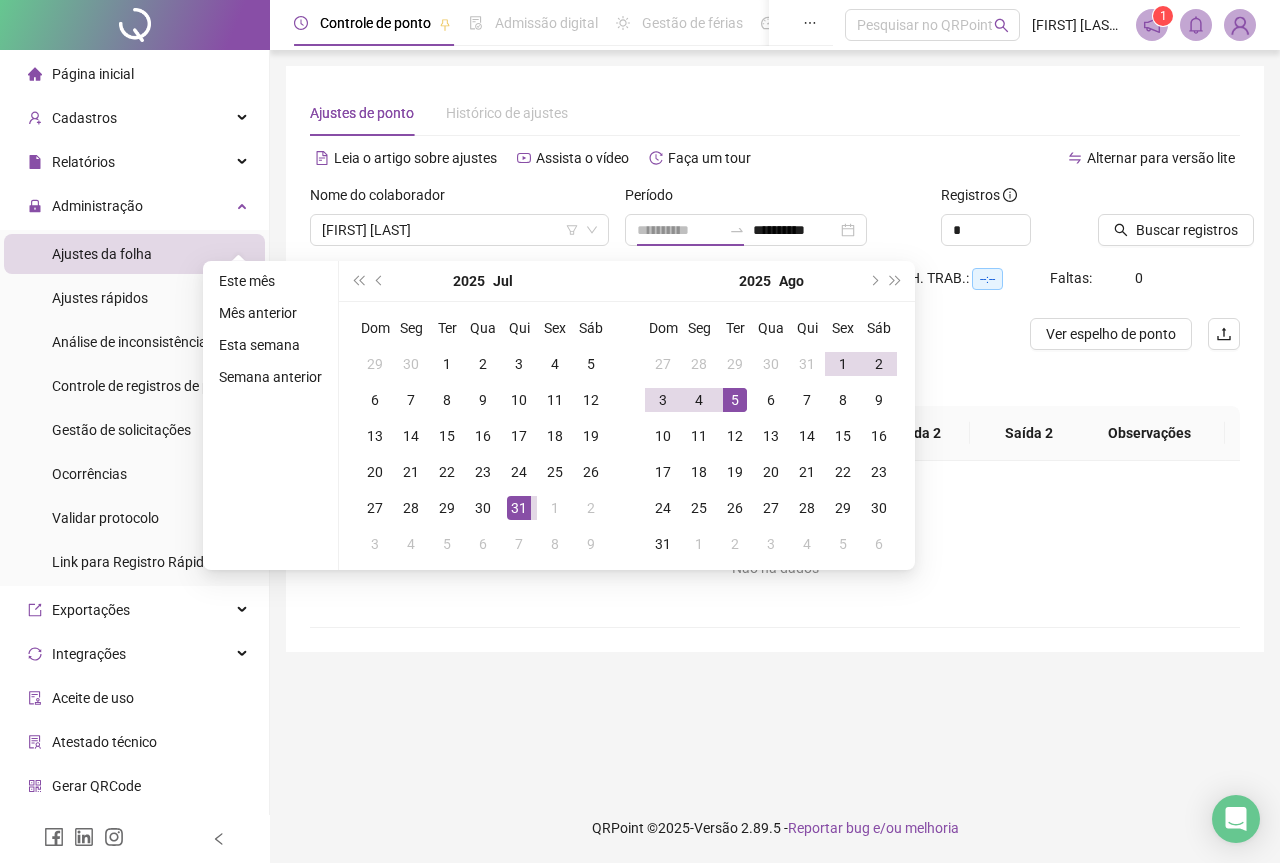 click on "5" at bounding box center [735, 400] 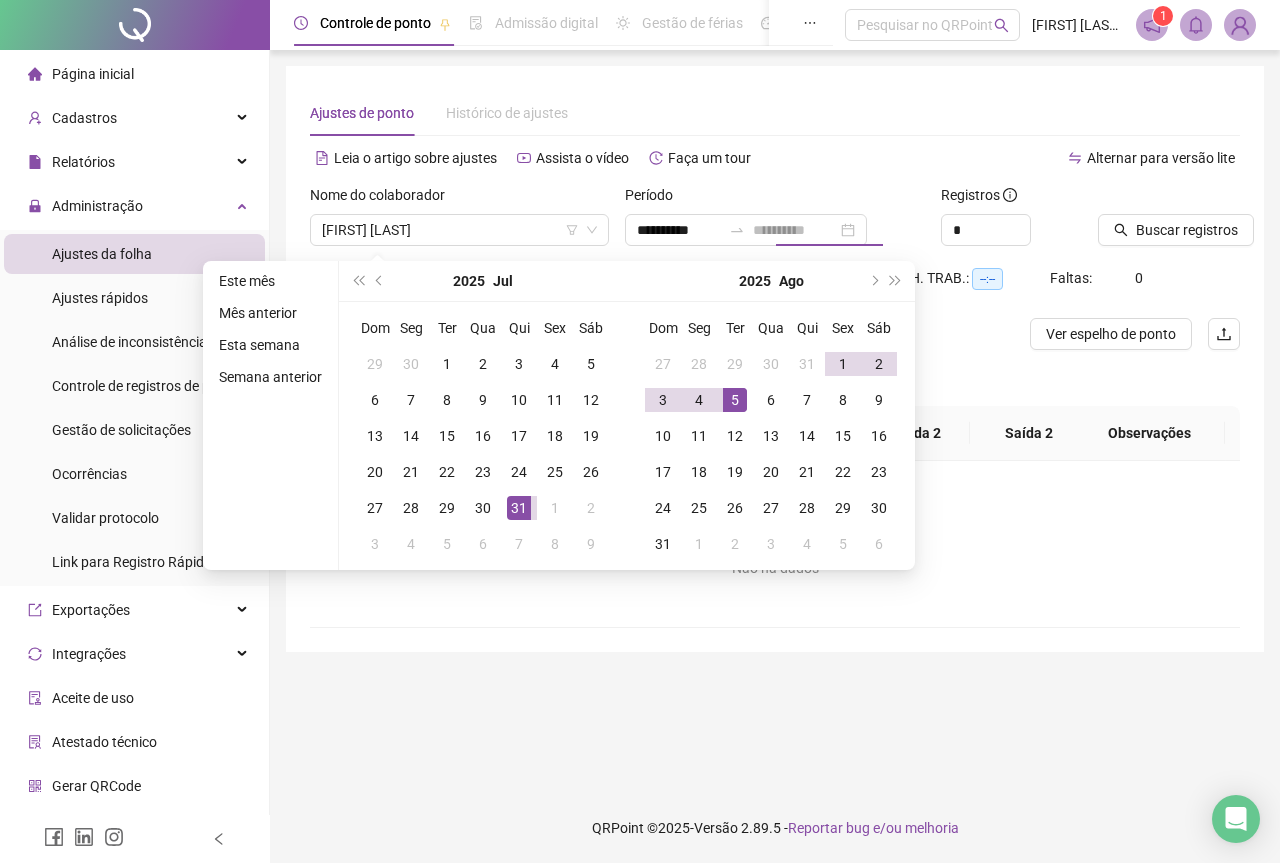 click on "5" at bounding box center [735, 400] 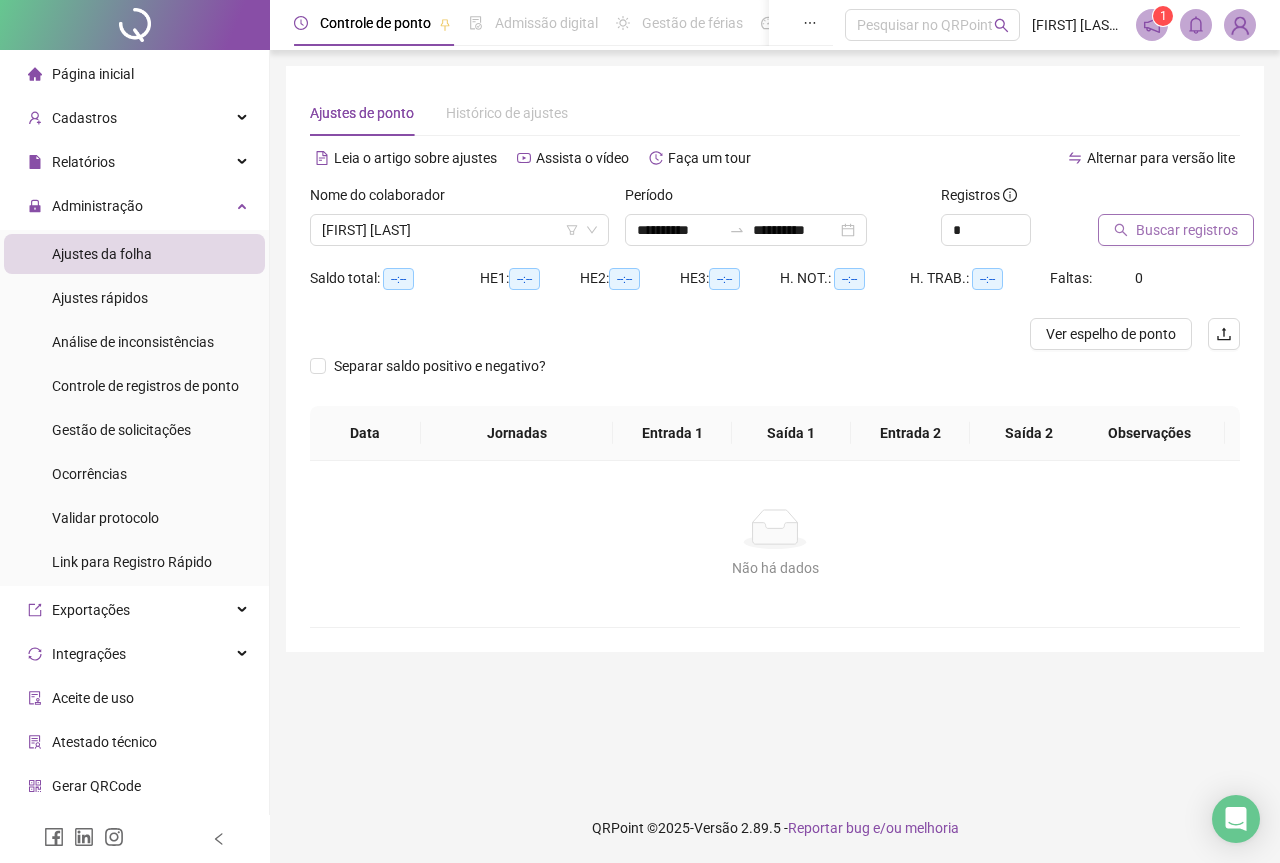 click on "Buscar registros" at bounding box center (1187, 230) 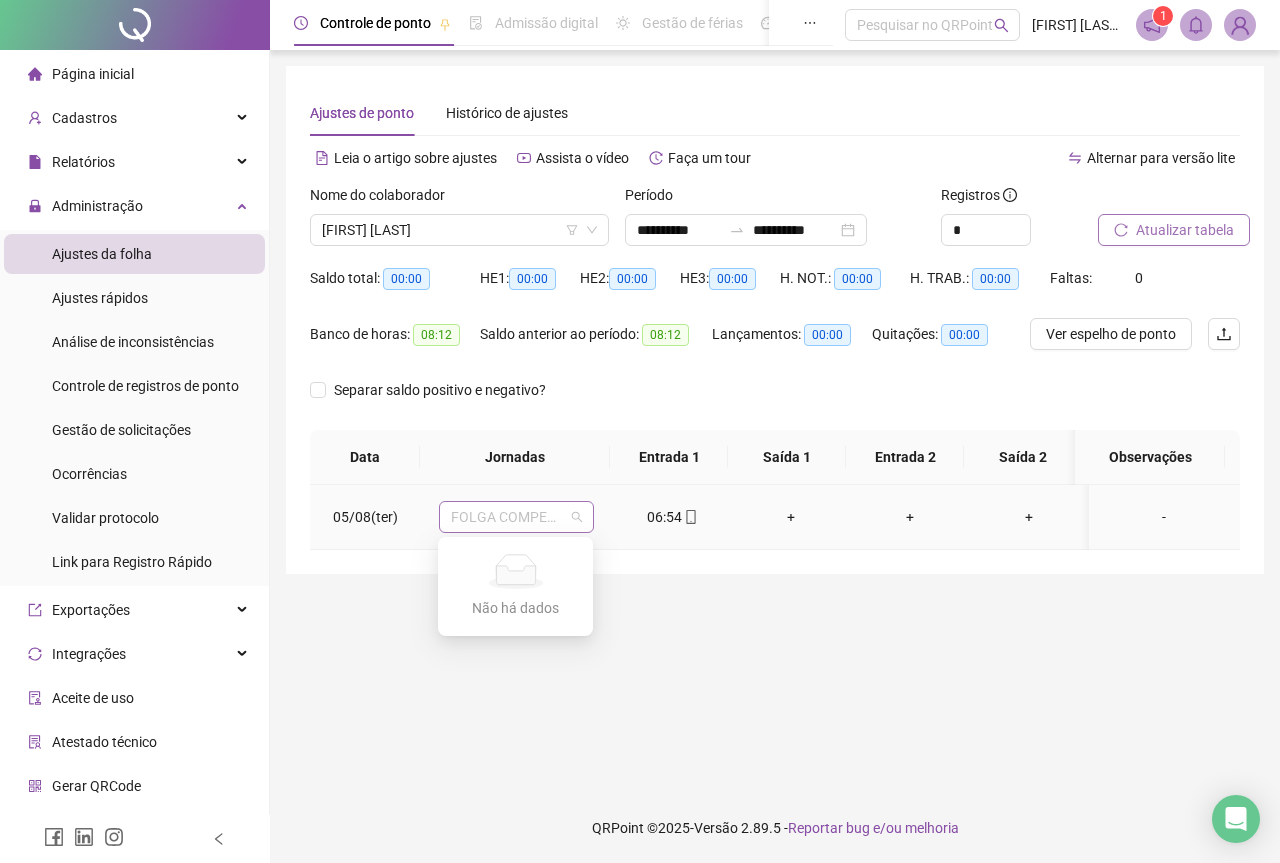 click on "FOLGA COMPENSATÓRIA" at bounding box center [516, 517] 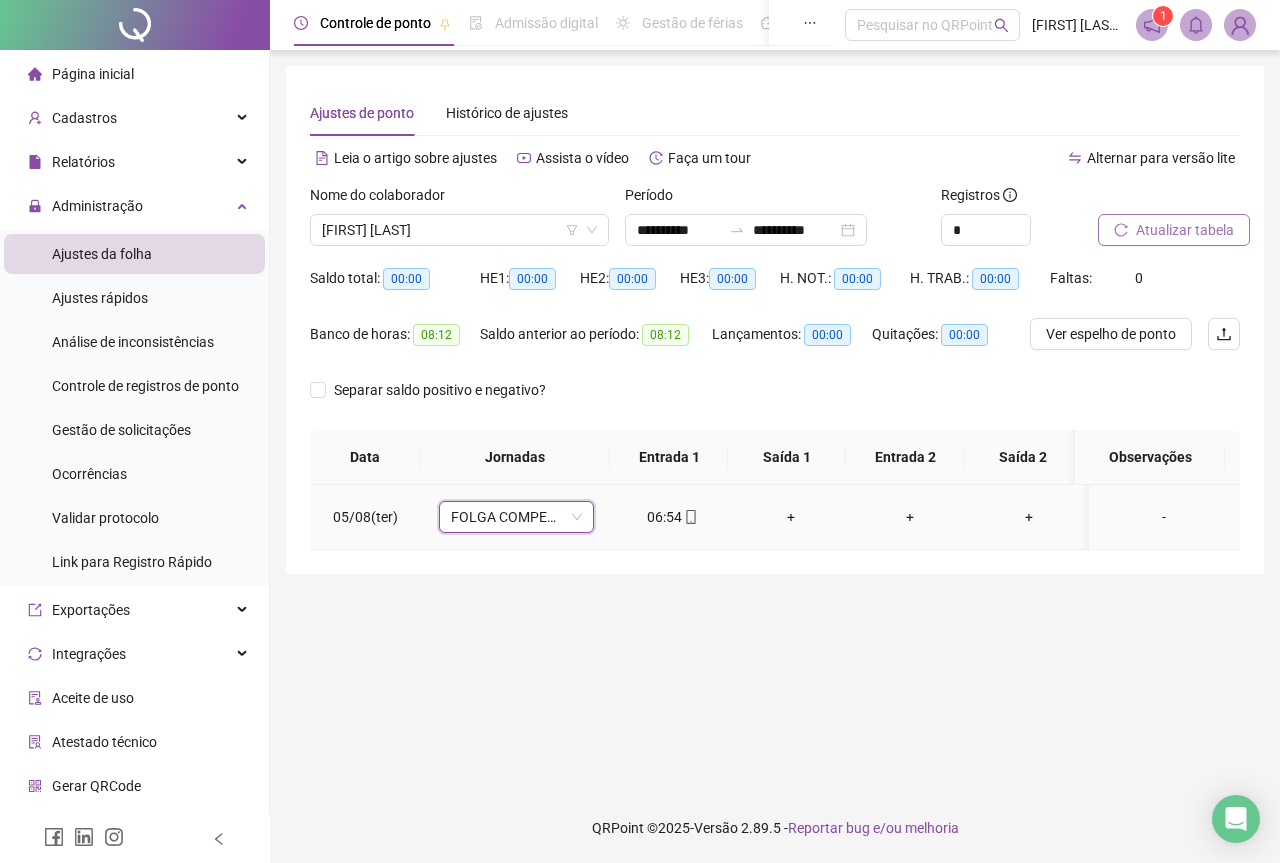 click on "FOLGA COMPENSATÓRIA" at bounding box center (516, 517) 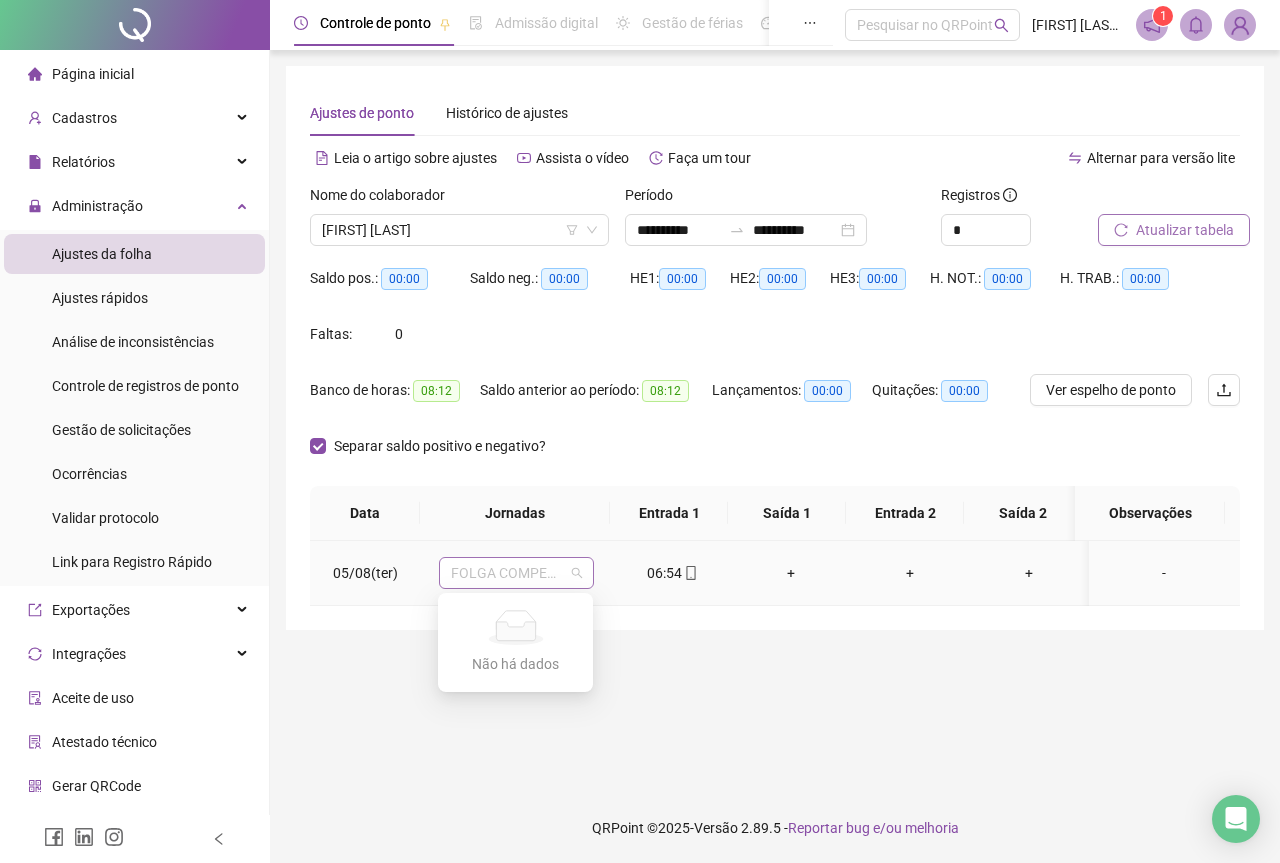 click on "FOLGA COMPENSATÓRIA" at bounding box center [516, 573] 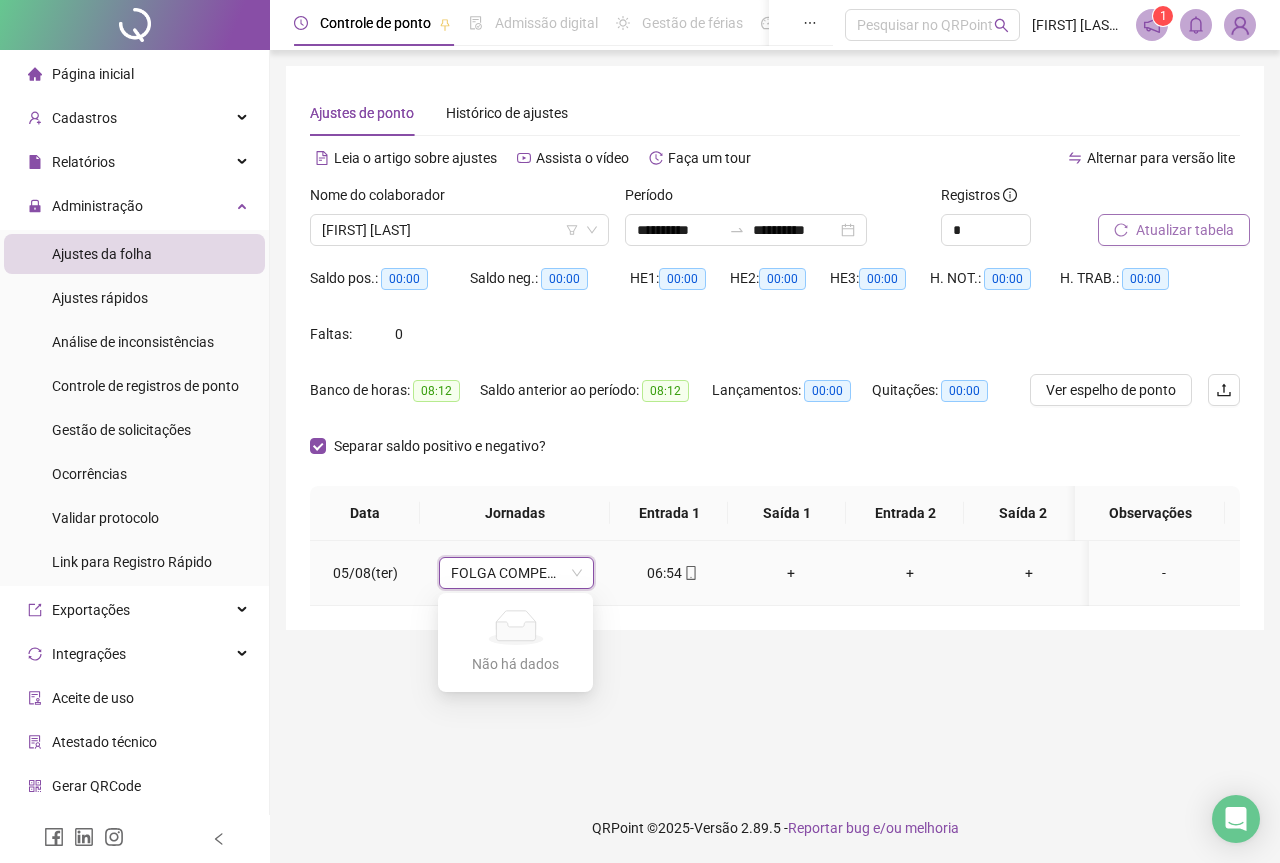 click on "FOLGA COMPENSATÓRIA" at bounding box center (516, 573) 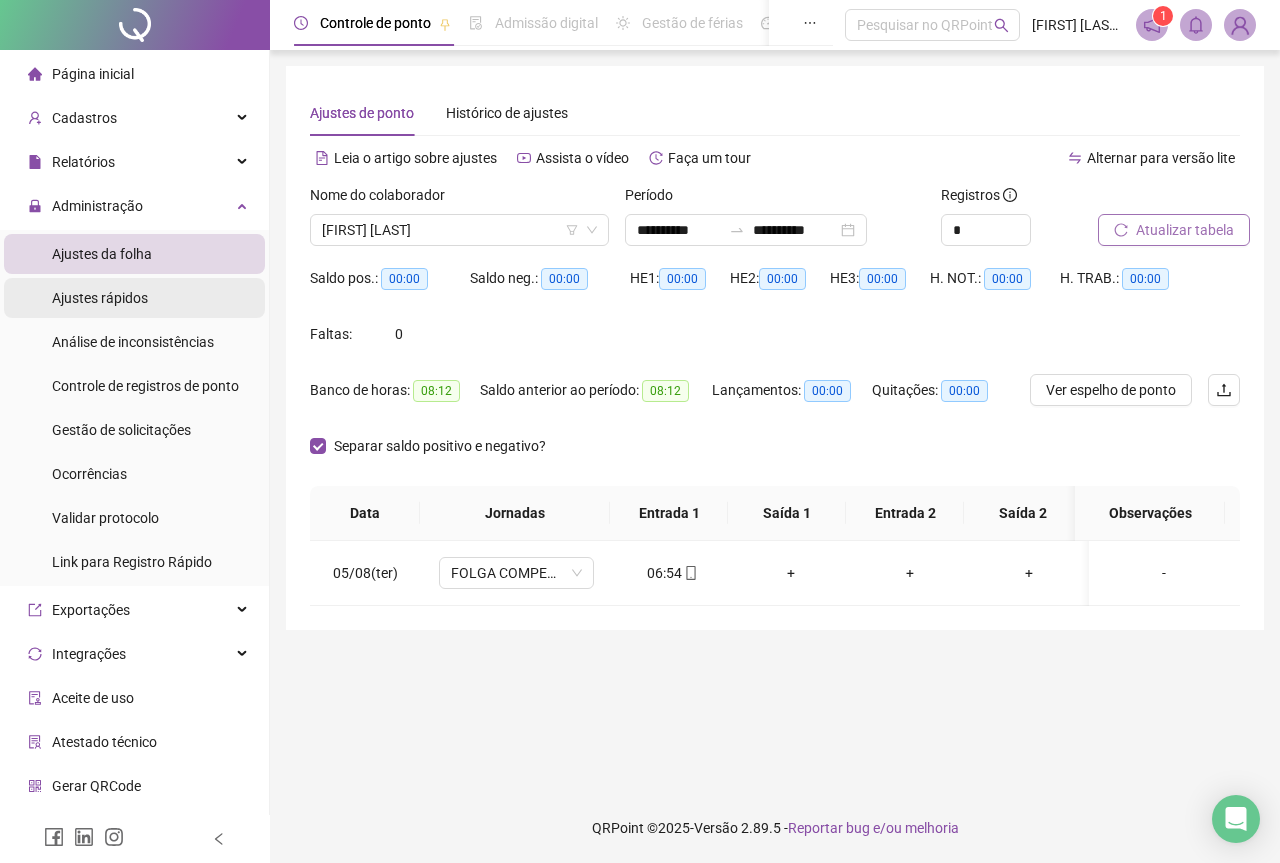 click on "Ajustes rápidos" at bounding box center (100, 298) 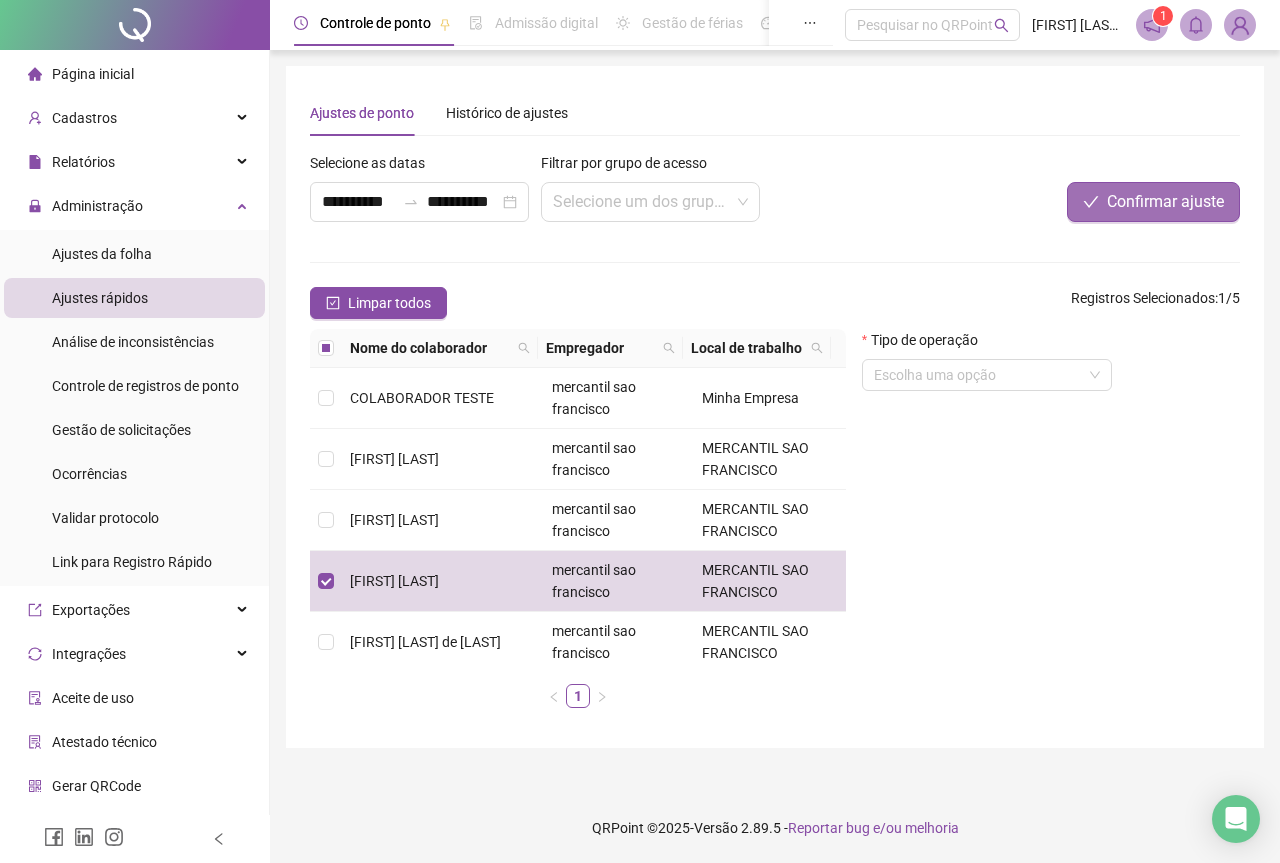 click on "Confirmar ajuste" at bounding box center [1165, 202] 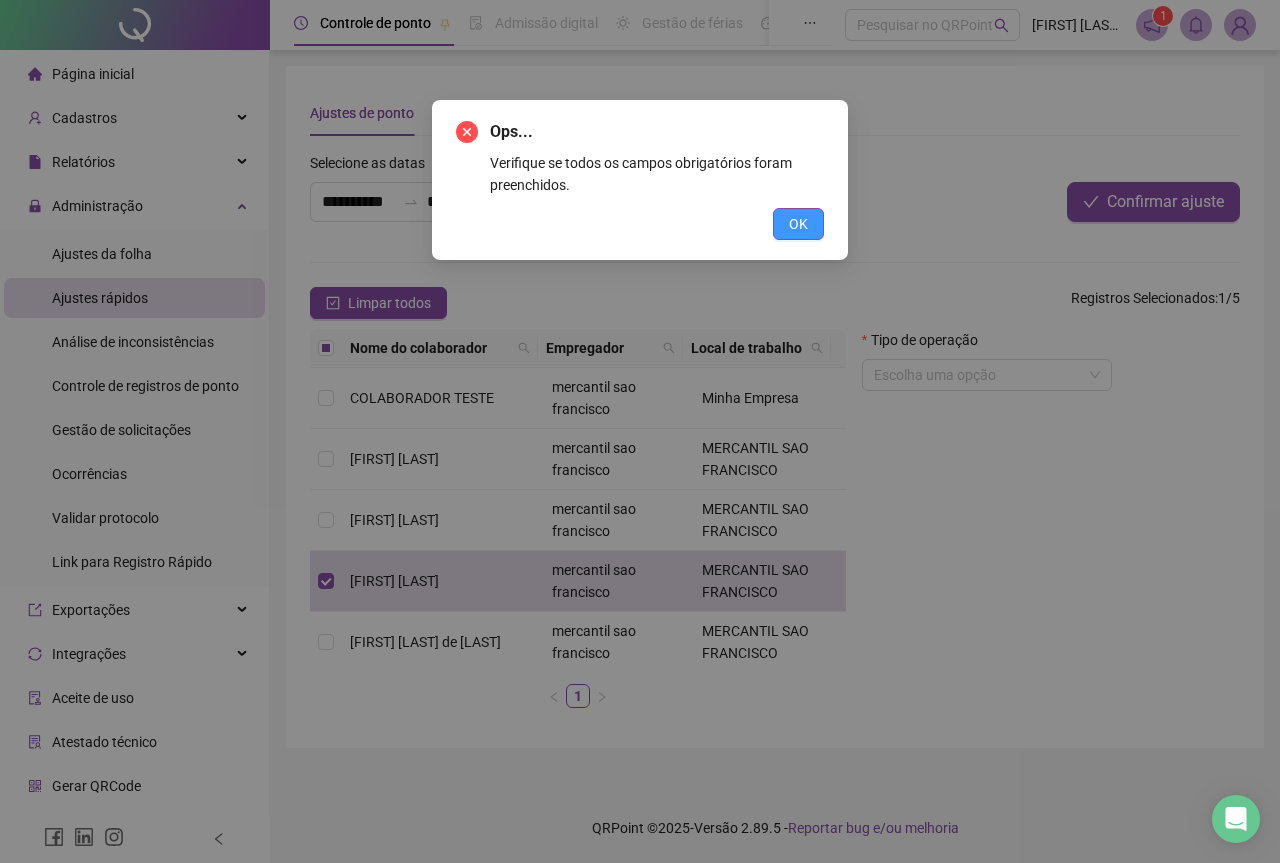 click on "OK" at bounding box center (798, 224) 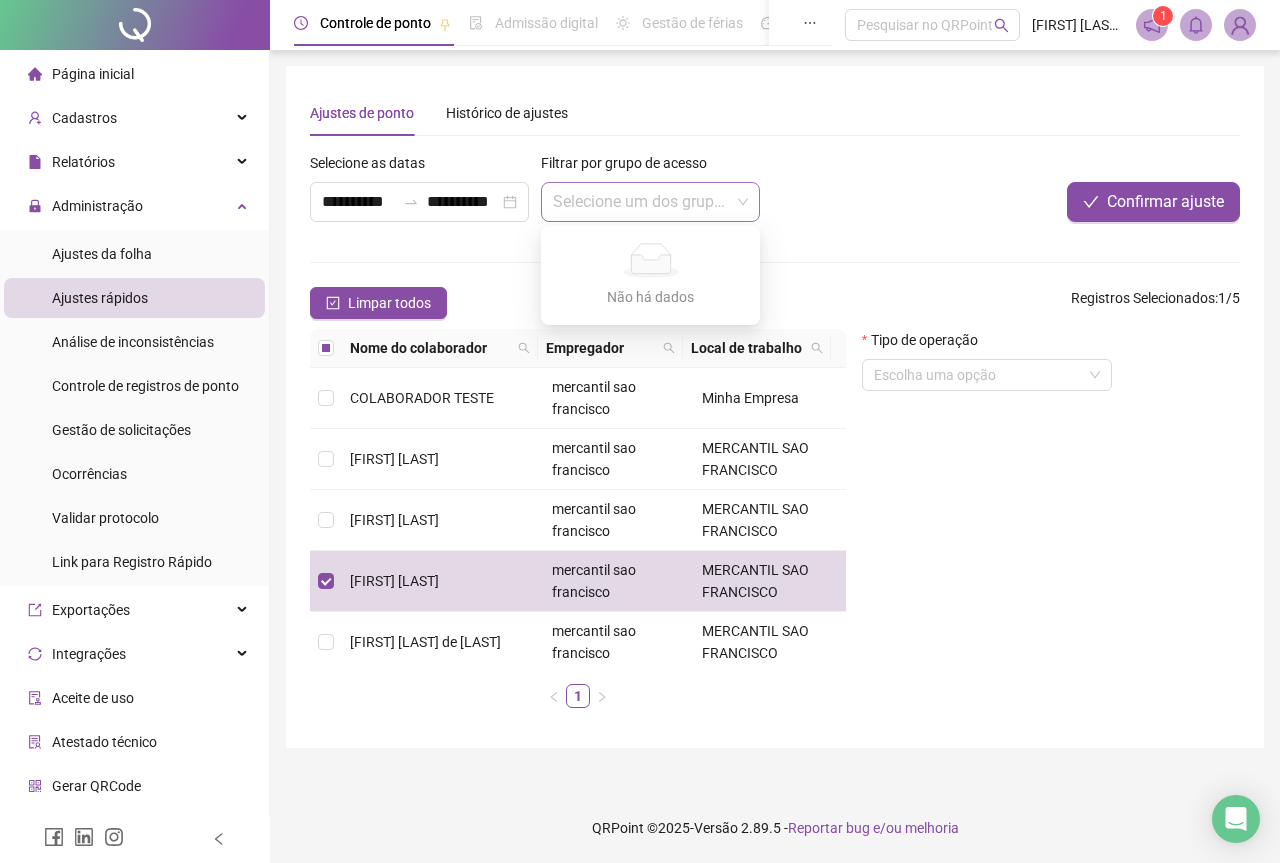 click at bounding box center [650, 202] 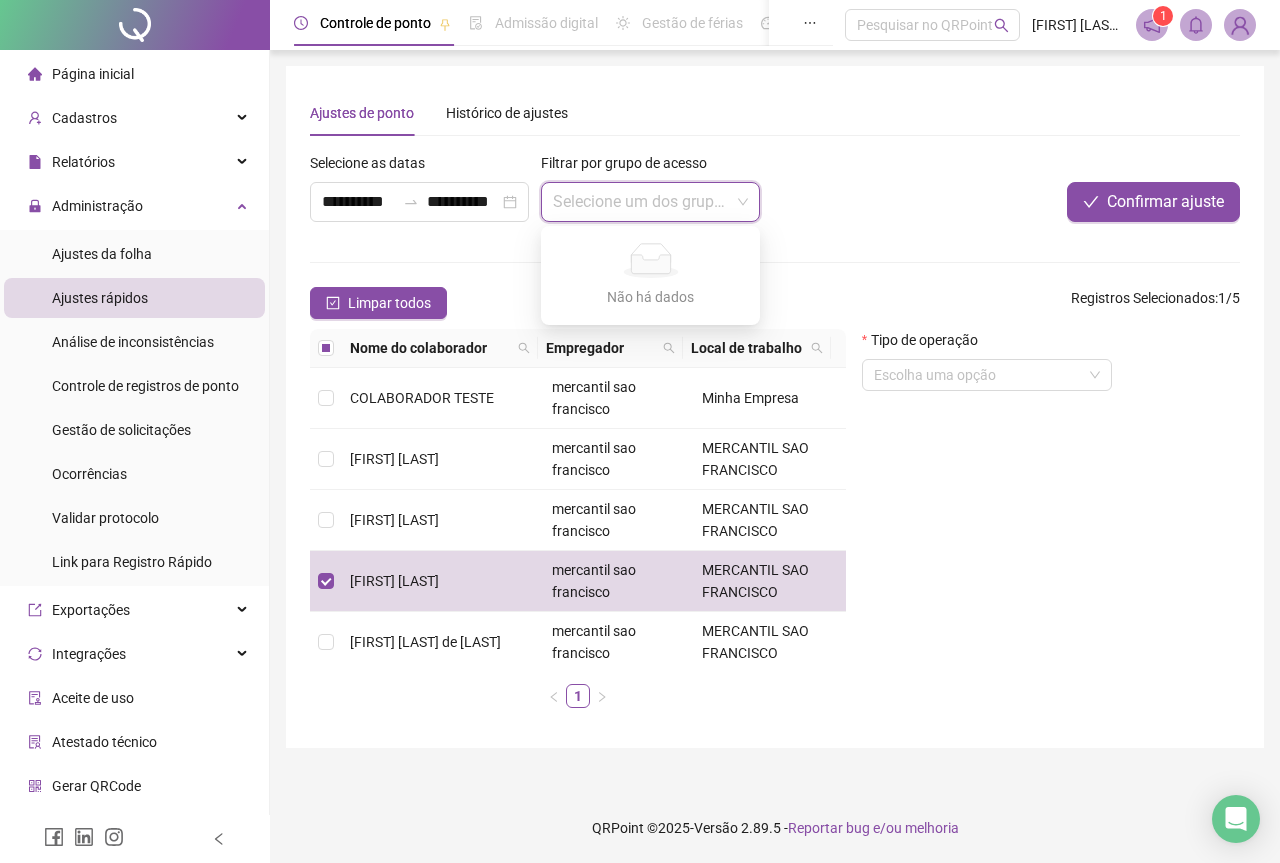 click at bounding box center [650, 202] 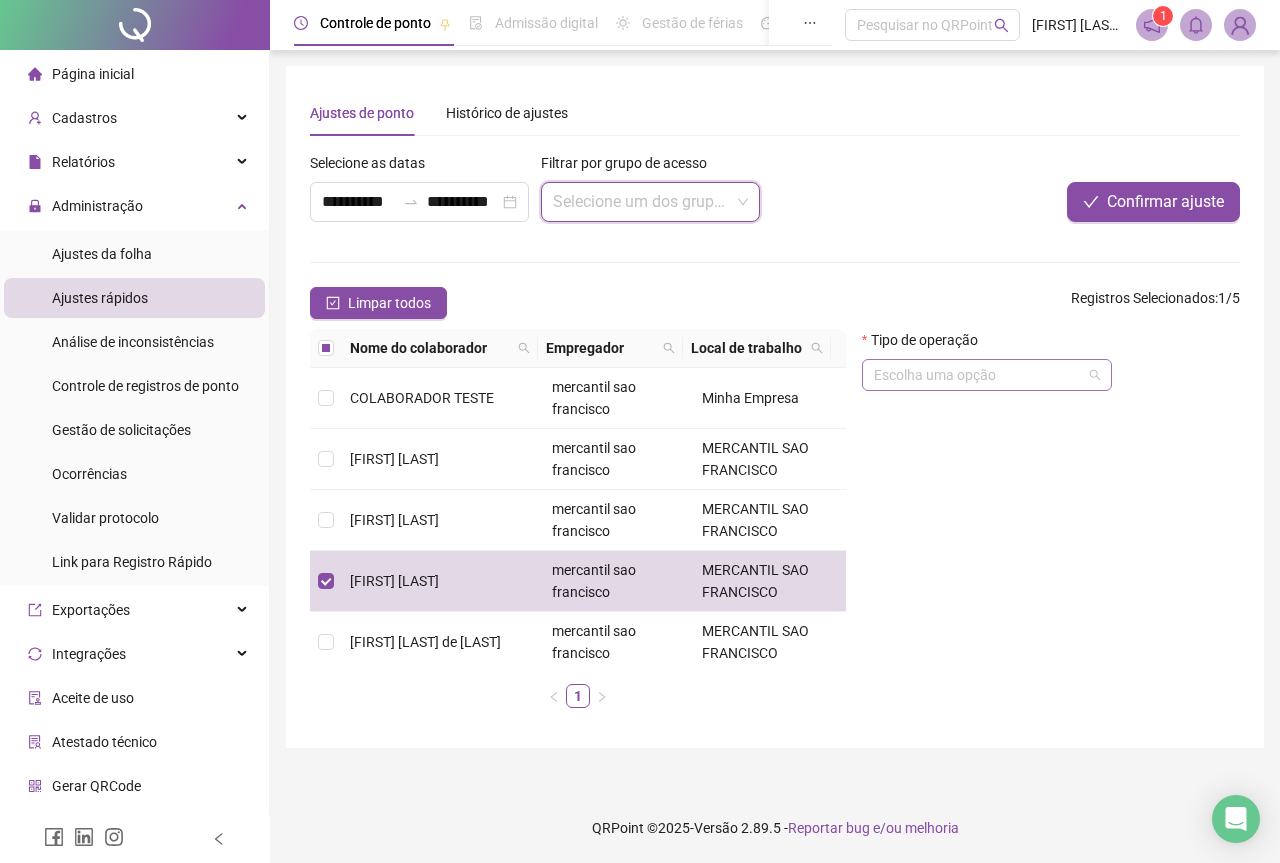 click at bounding box center (987, 375) 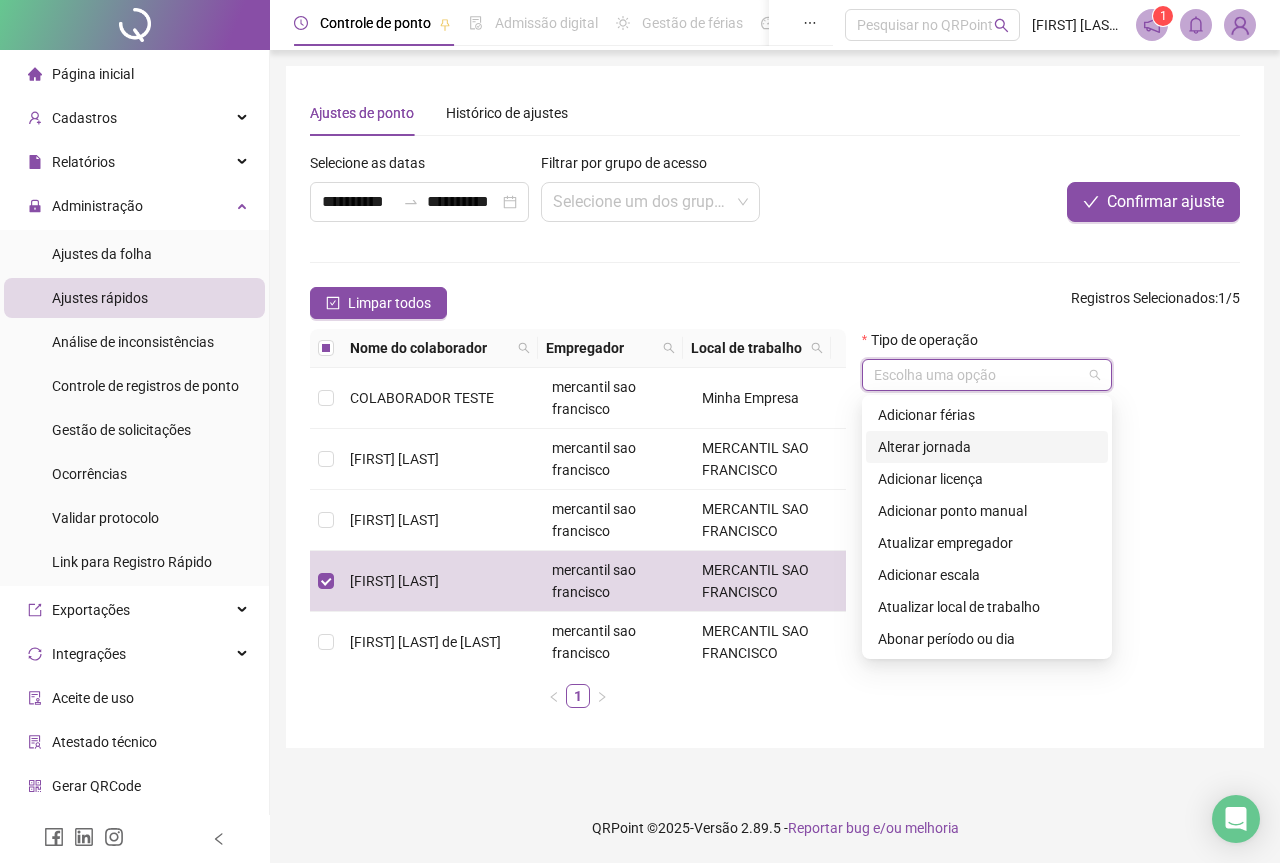 click on "Alterar jornada" at bounding box center (987, 447) 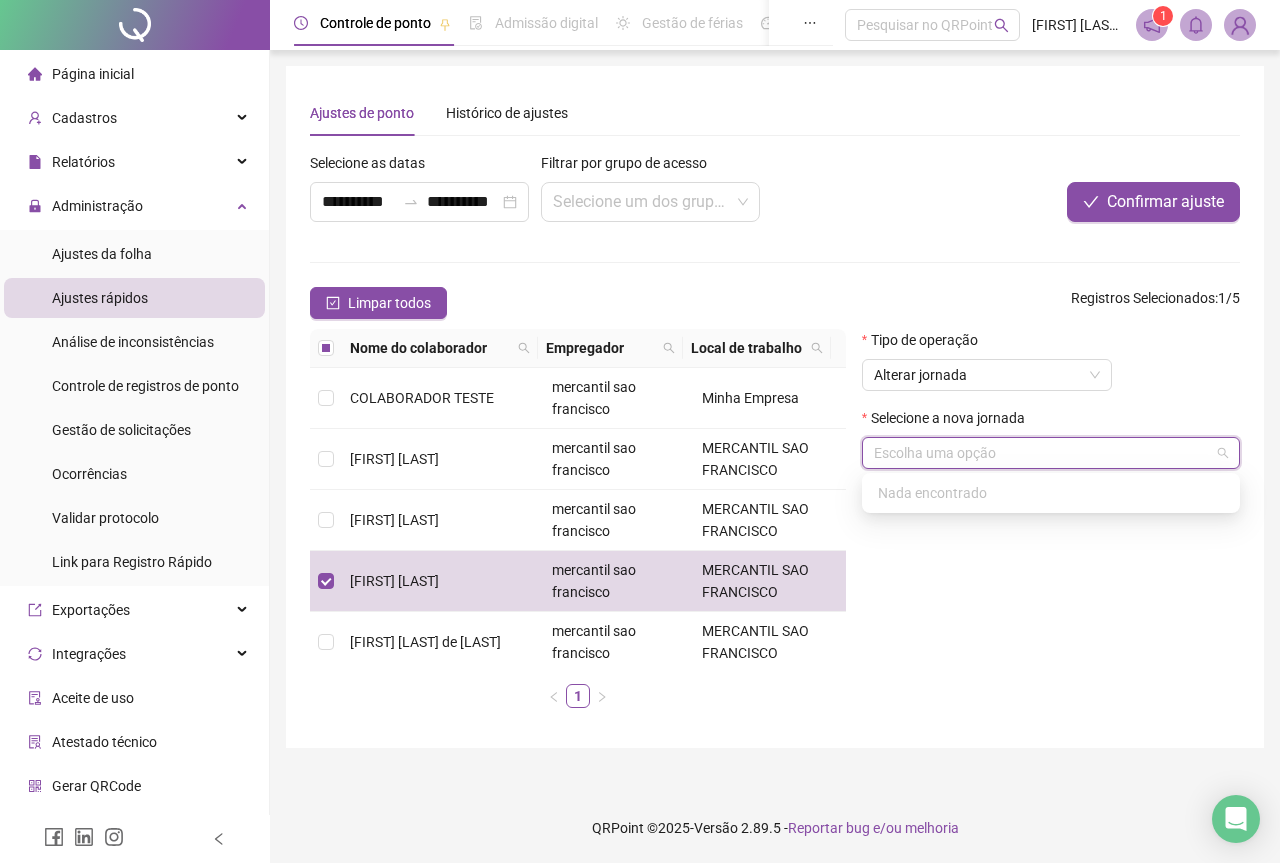 click at bounding box center [1042, 453] 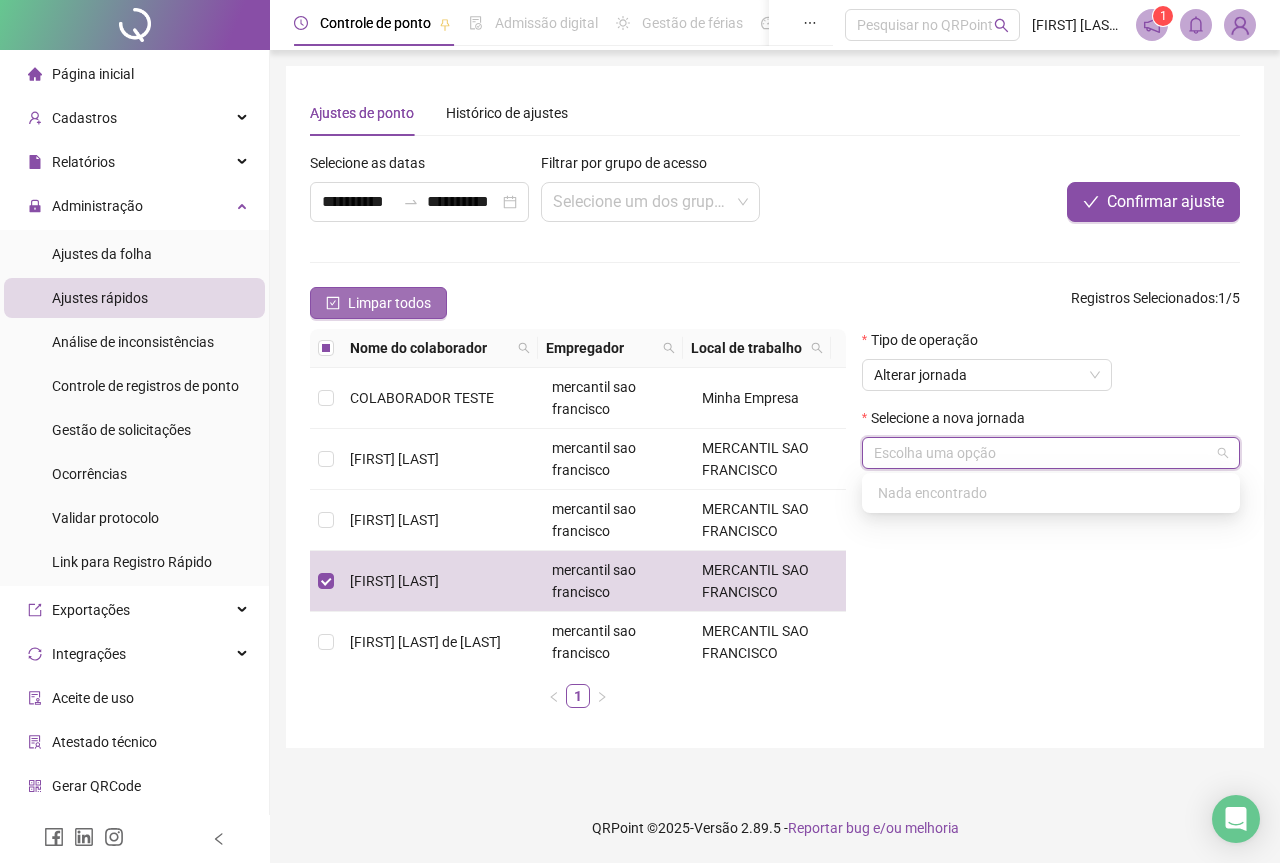 click on "Limpar todos" at bounding box center (389, 303) 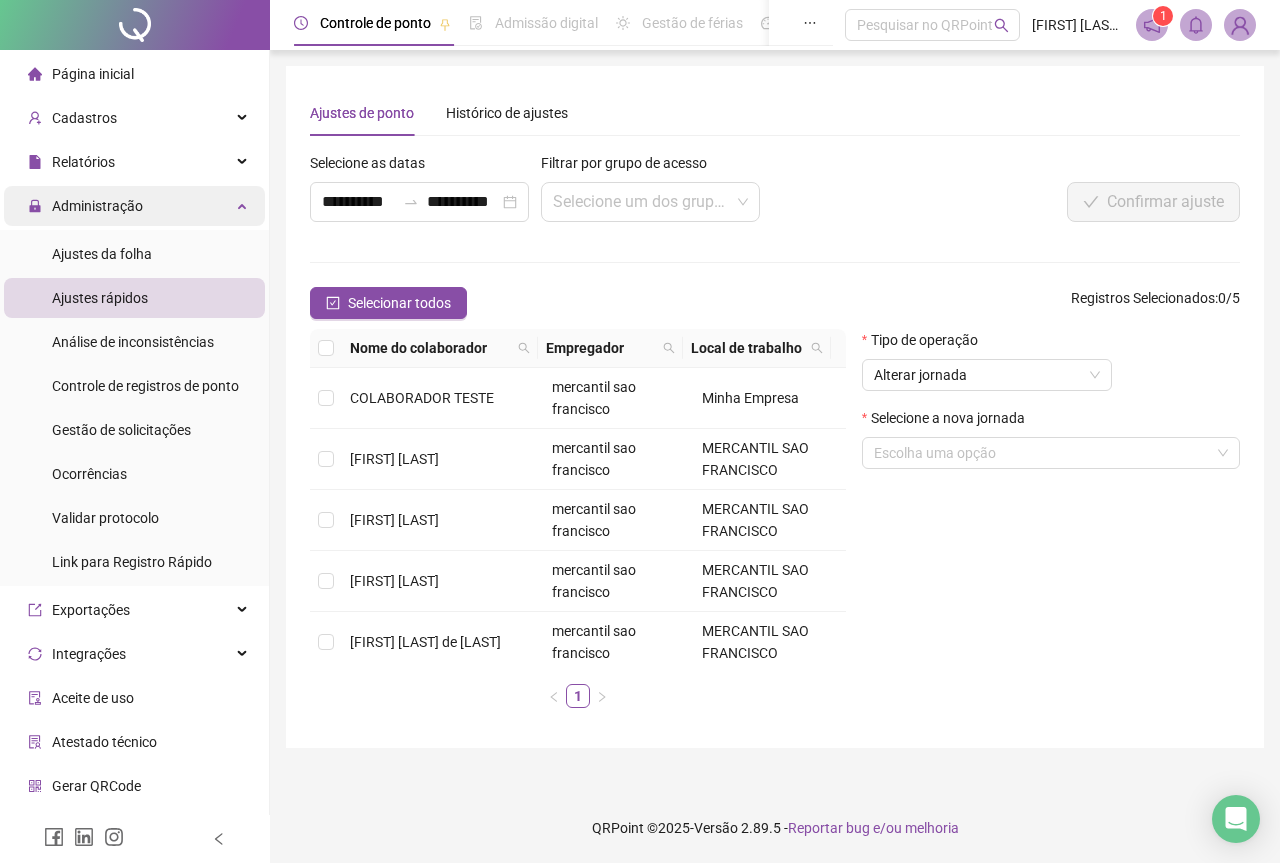 click on "Administração" at bounding box center [134, 206] 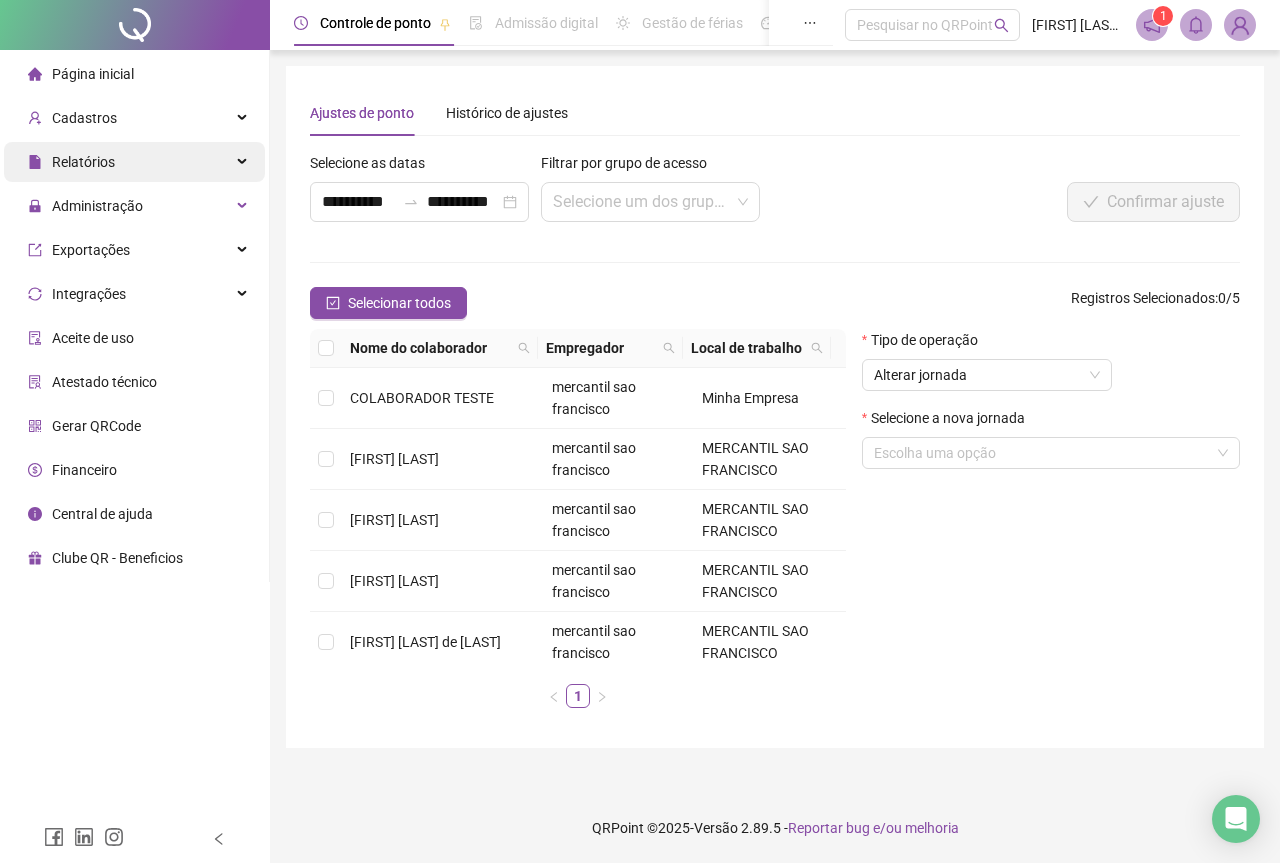 click at bounding box center [244, 162] 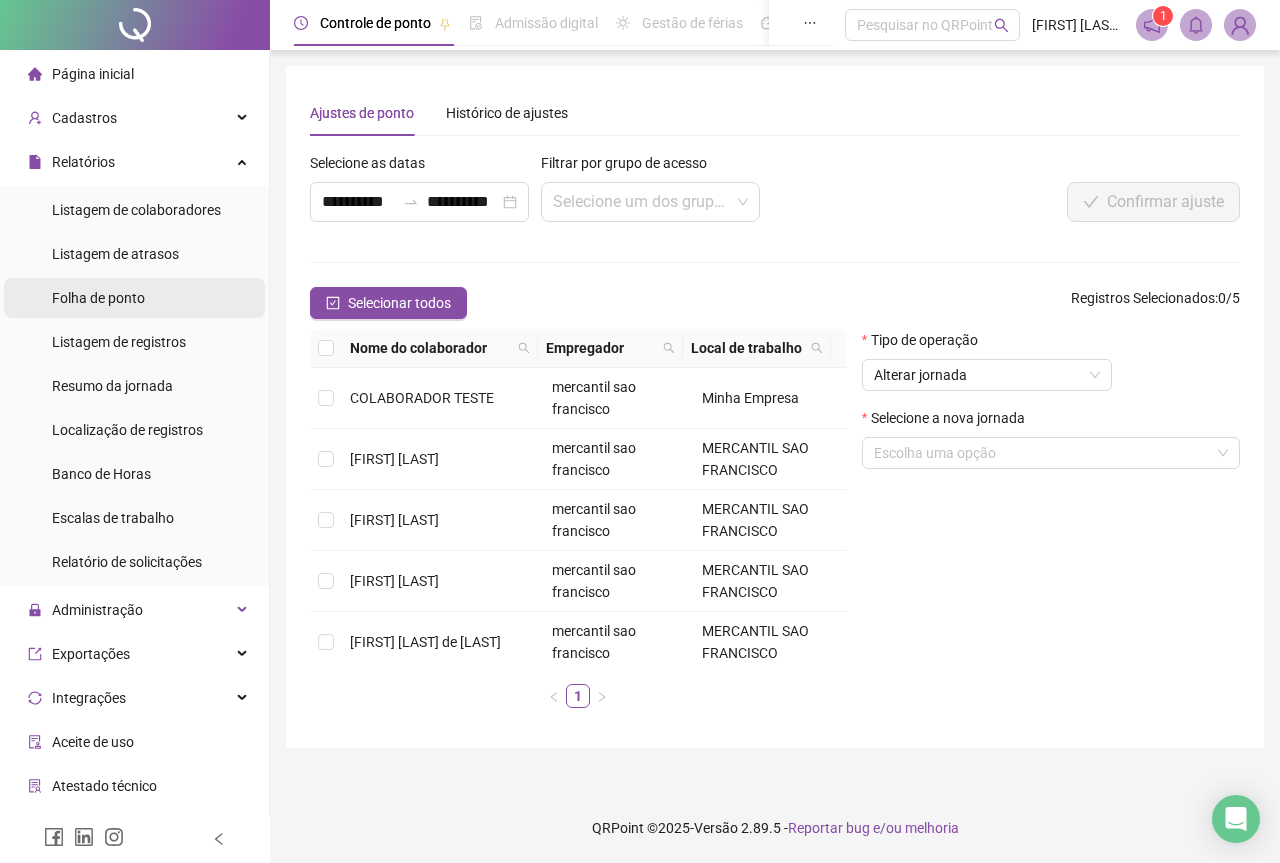 click on "Folha de ponto" at bounding box center [98, 298] 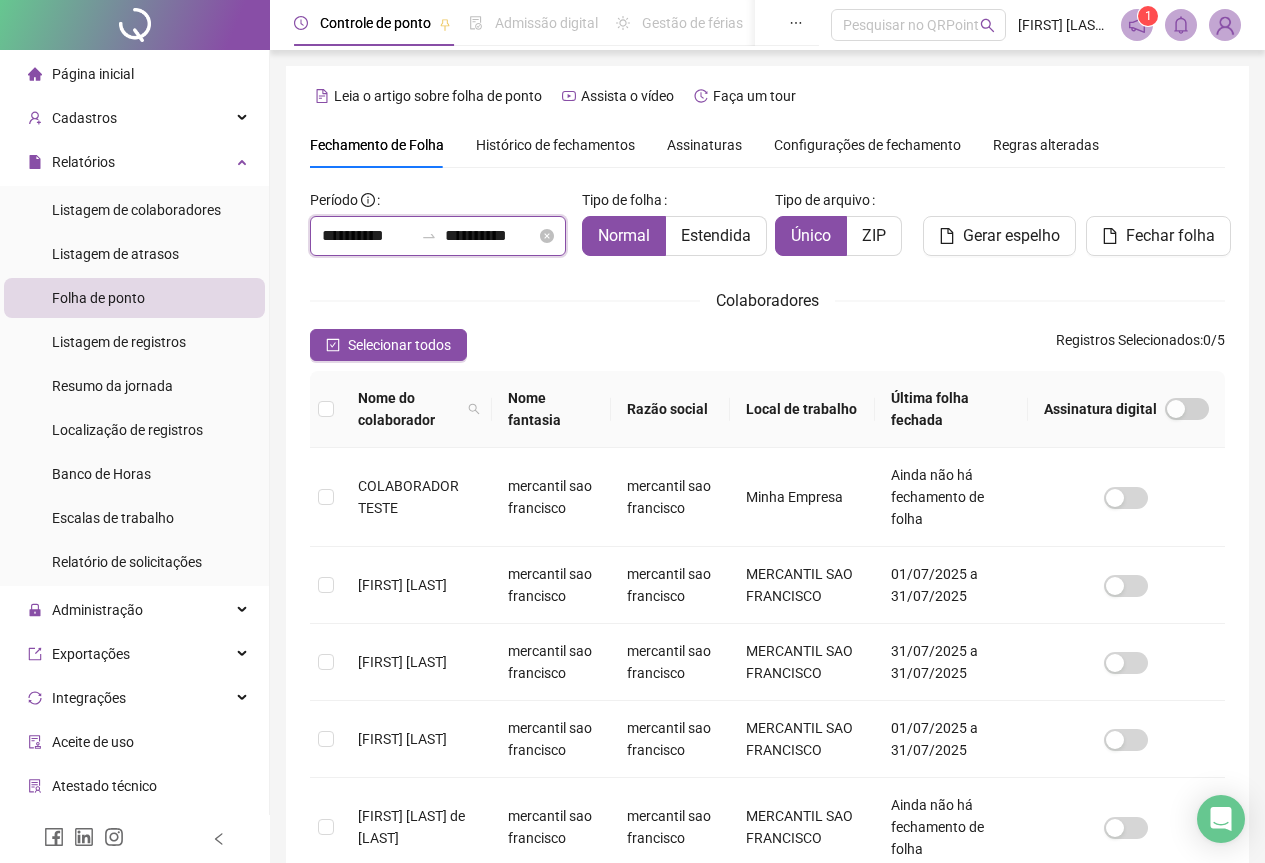 click on "**********" at bounding box center (490, 236) 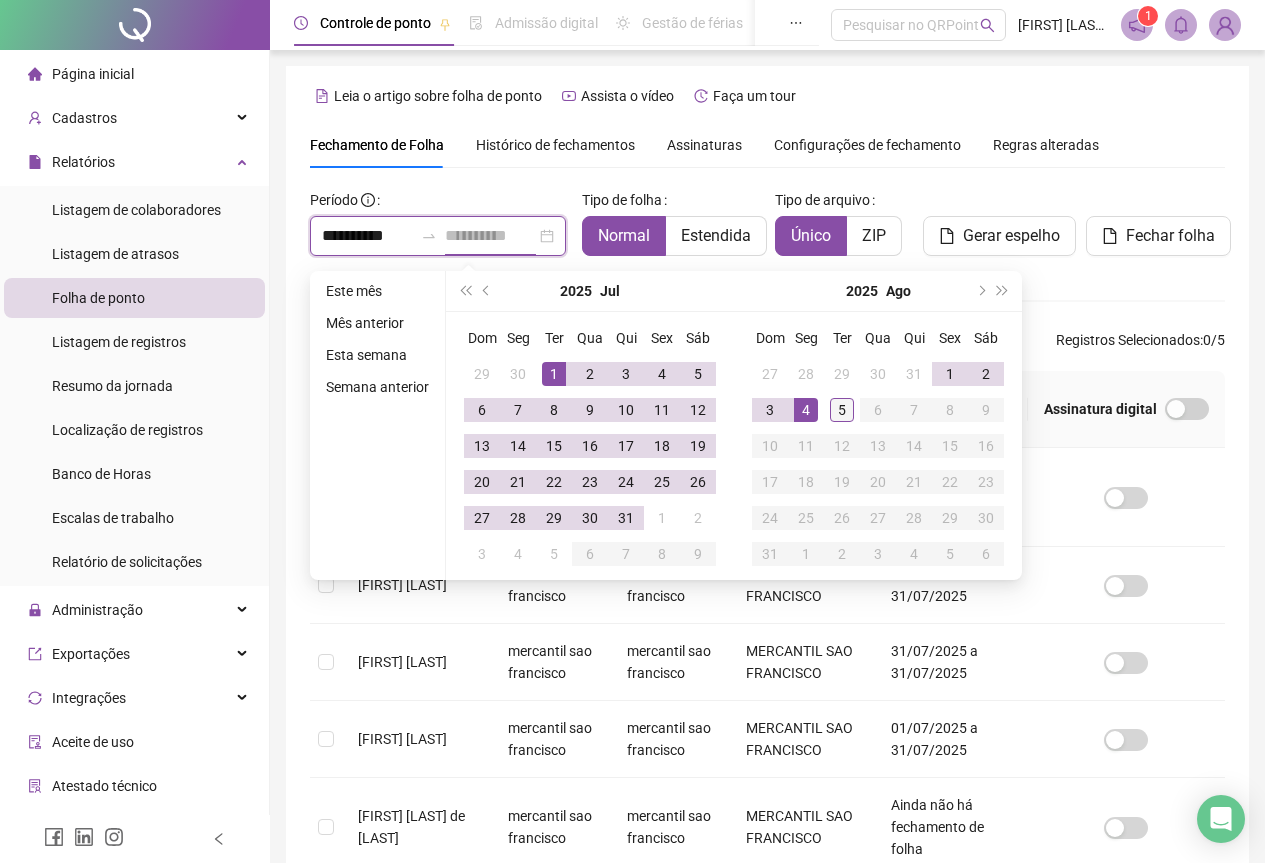 type on "**********" 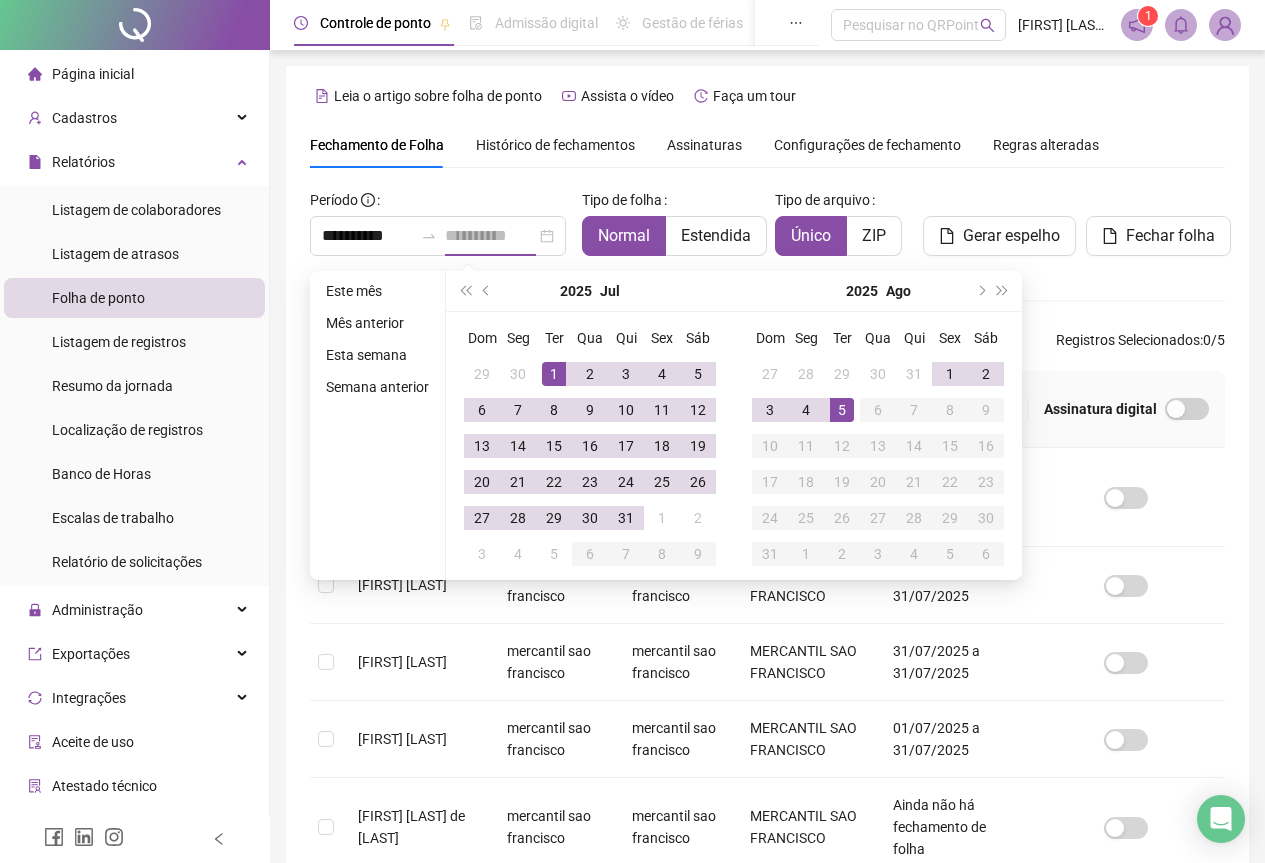 click on "5" at bounding box center (842, 410) 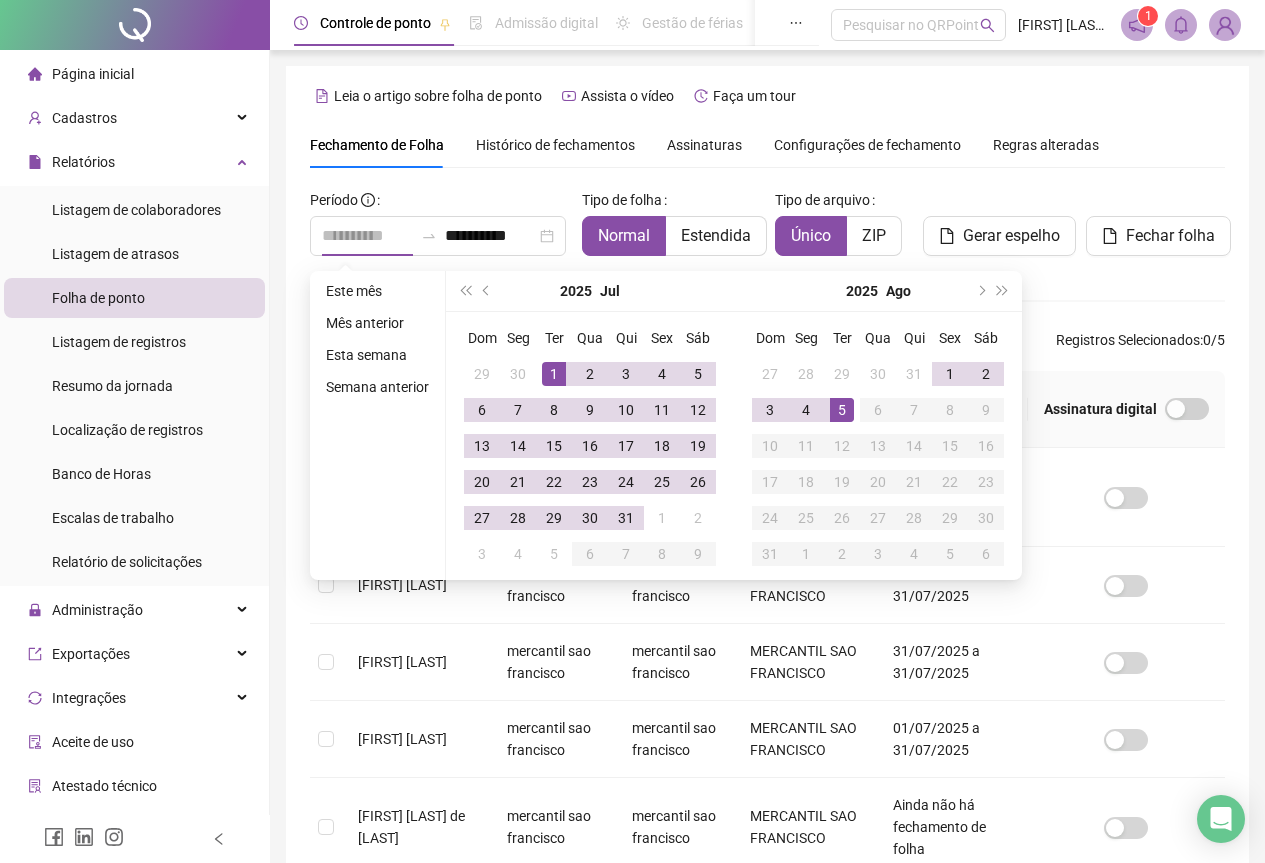 click on "5" at bounding box center [842, 410] 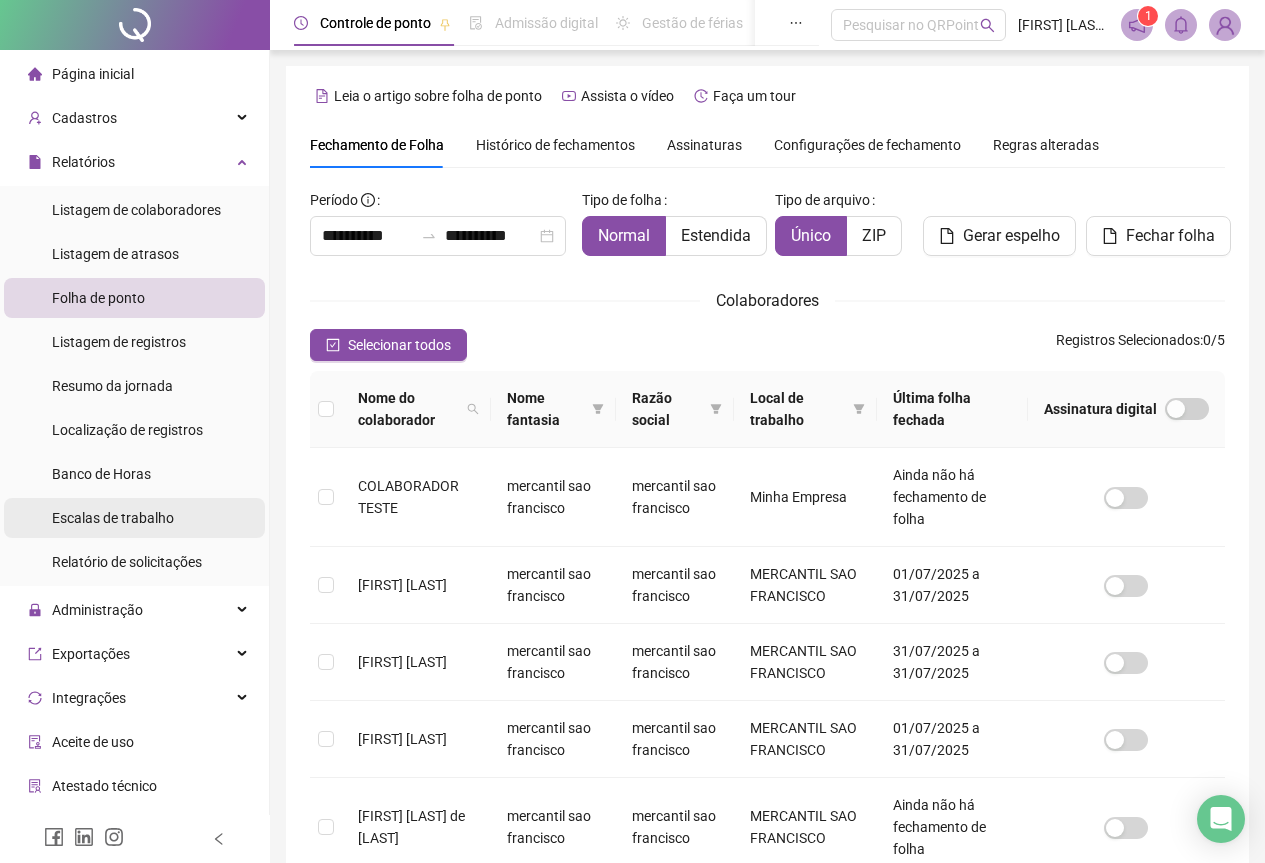click on "Escalas de trabalho" at bounding box center [113, 518] 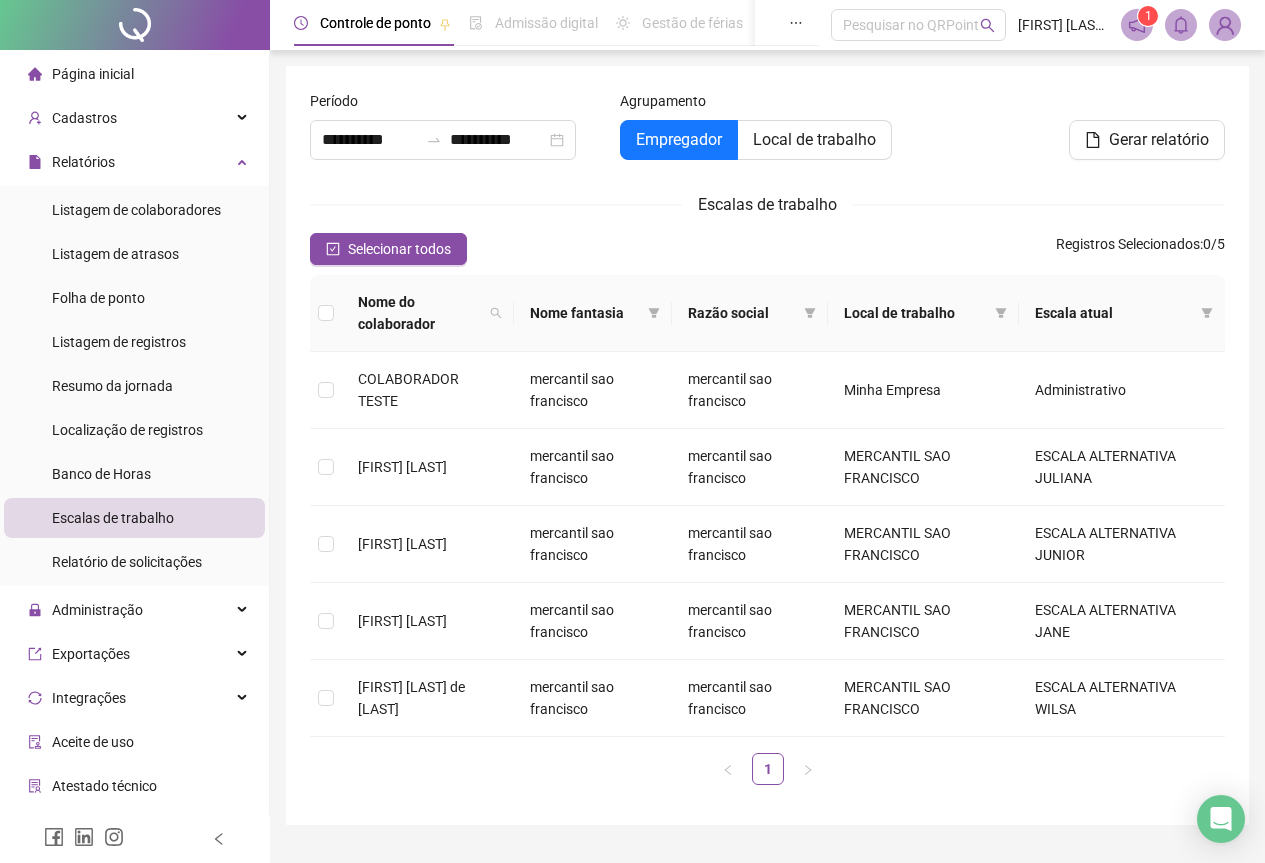 click on "Escalas de trabalho" at bounding box center (134, 518) 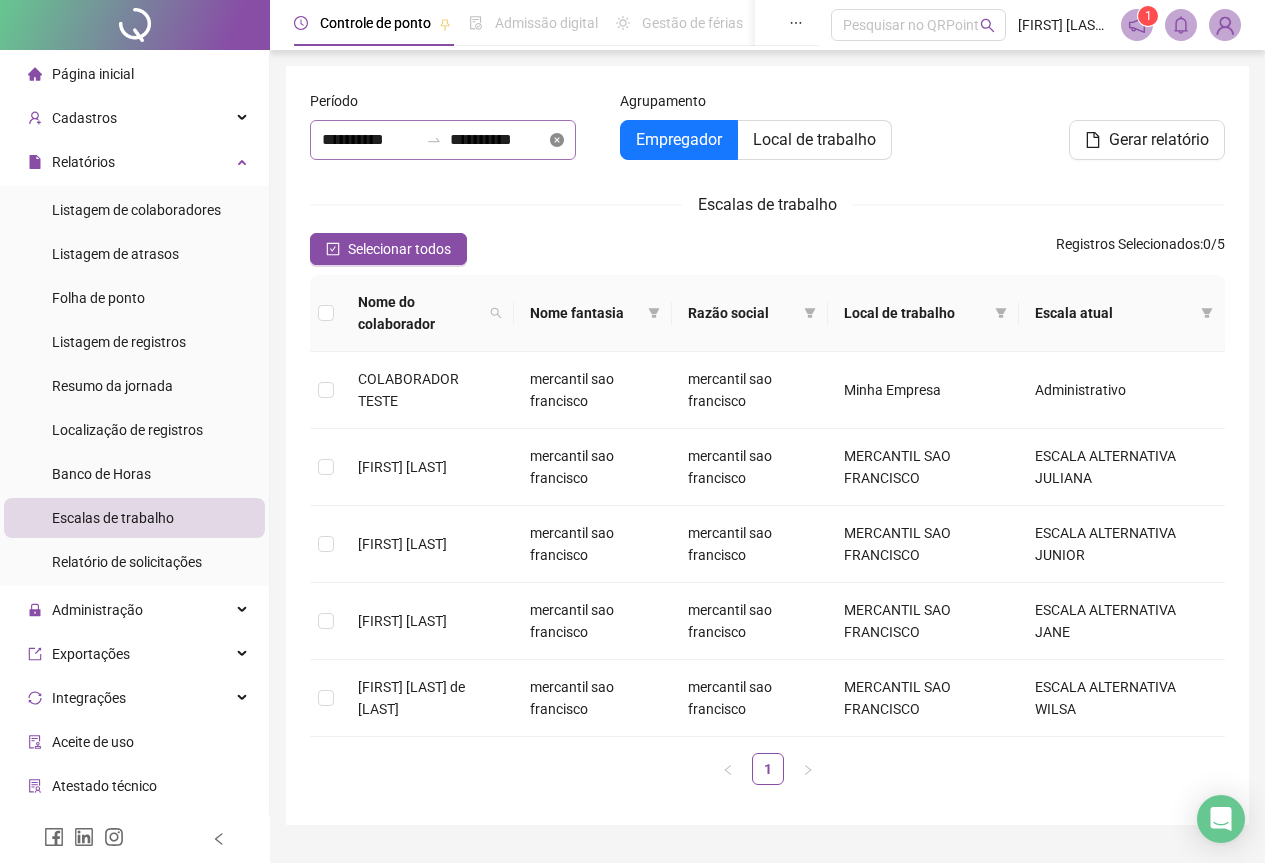 click 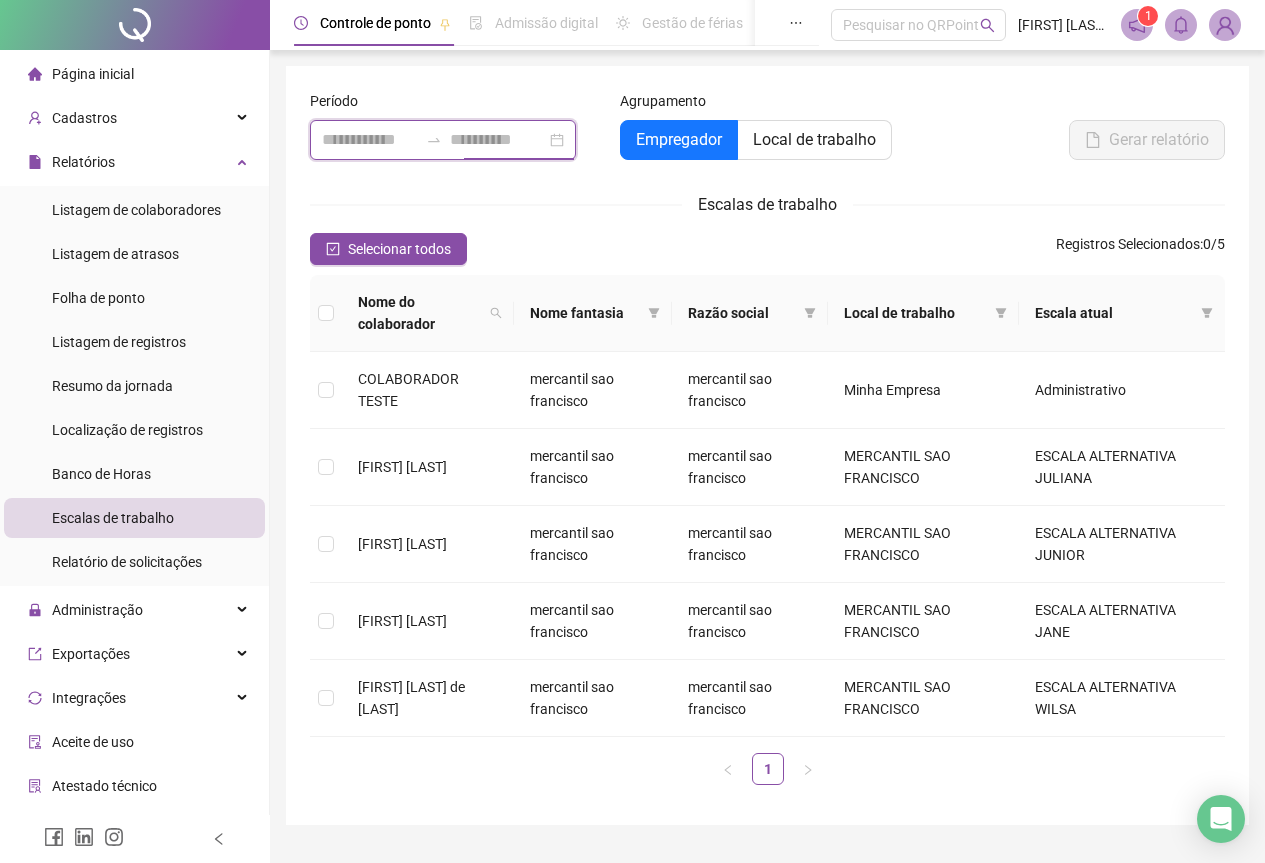 click at bounding box center [498, 140] 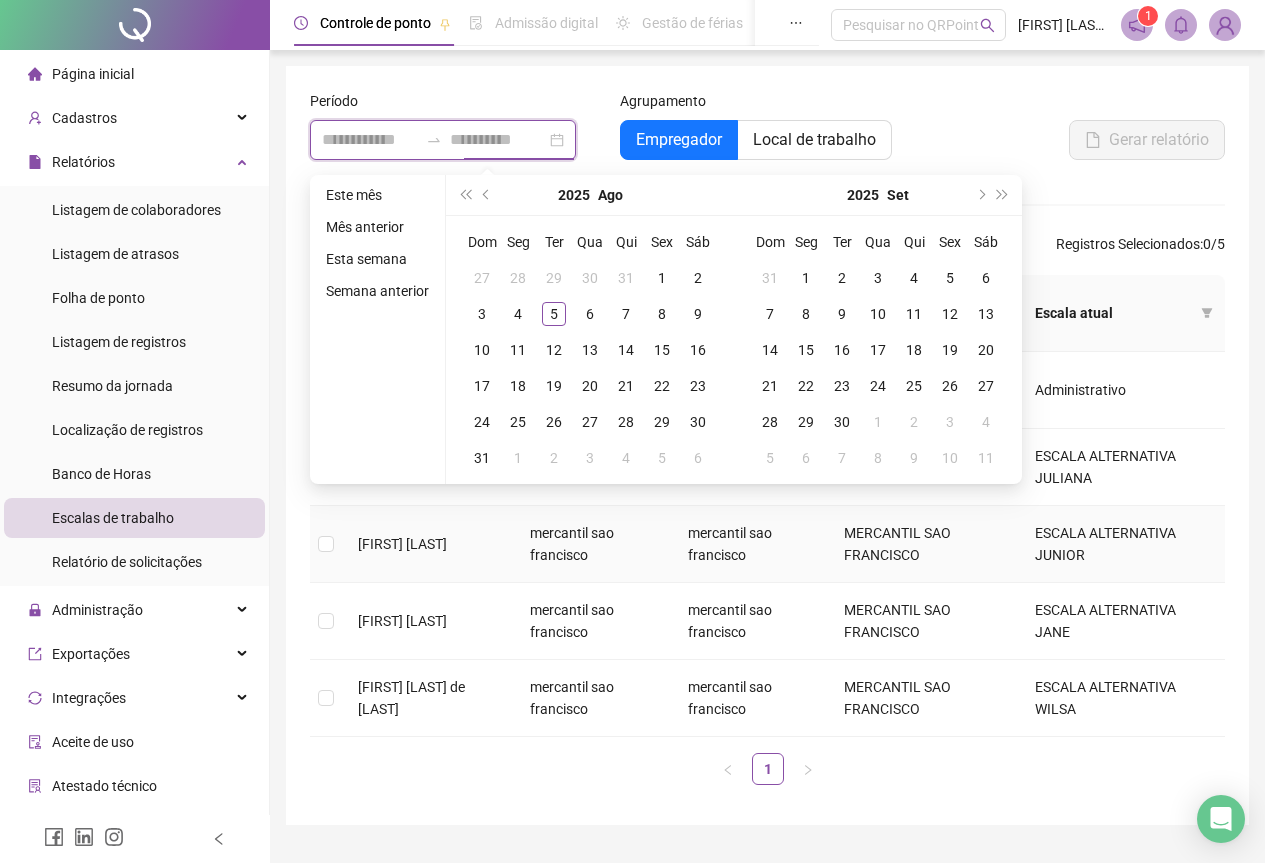 type on "**********" 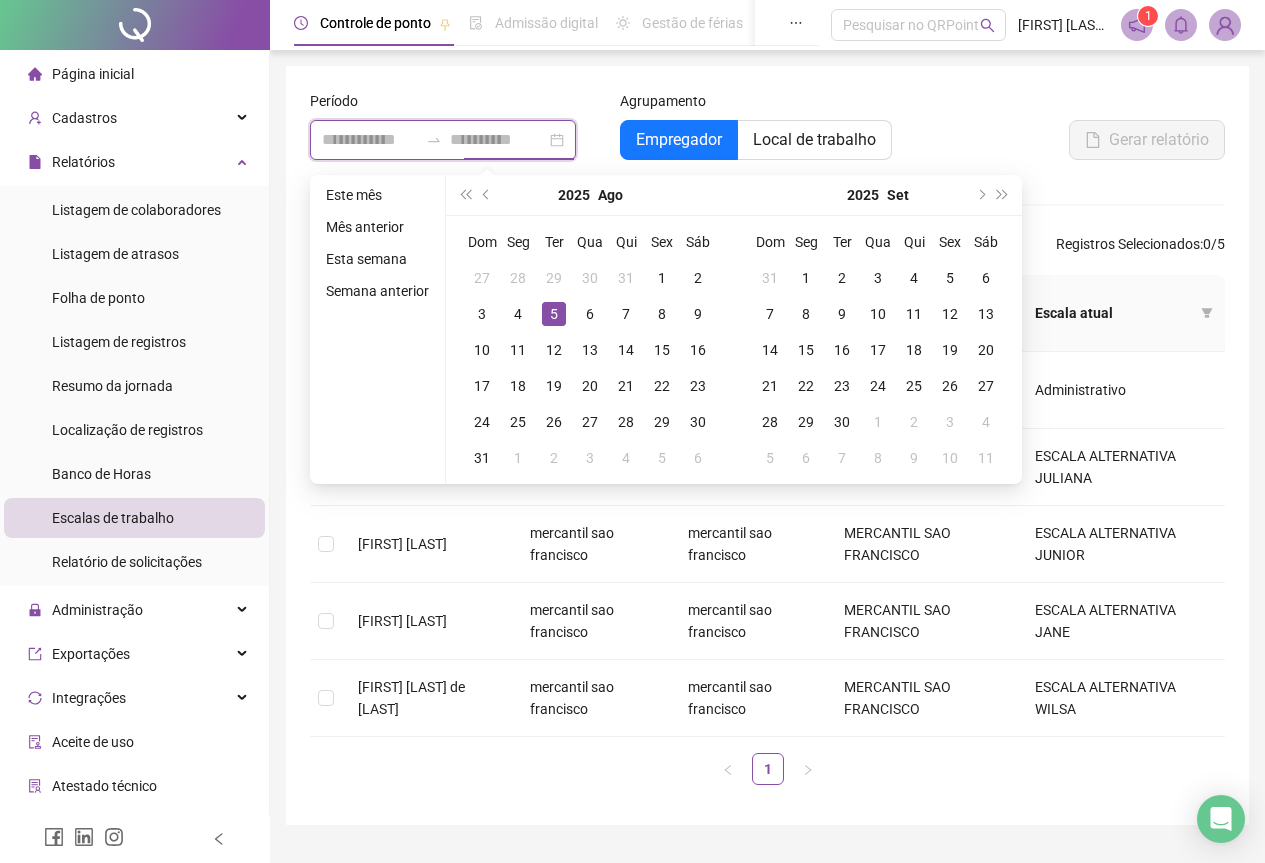 type on "**********" 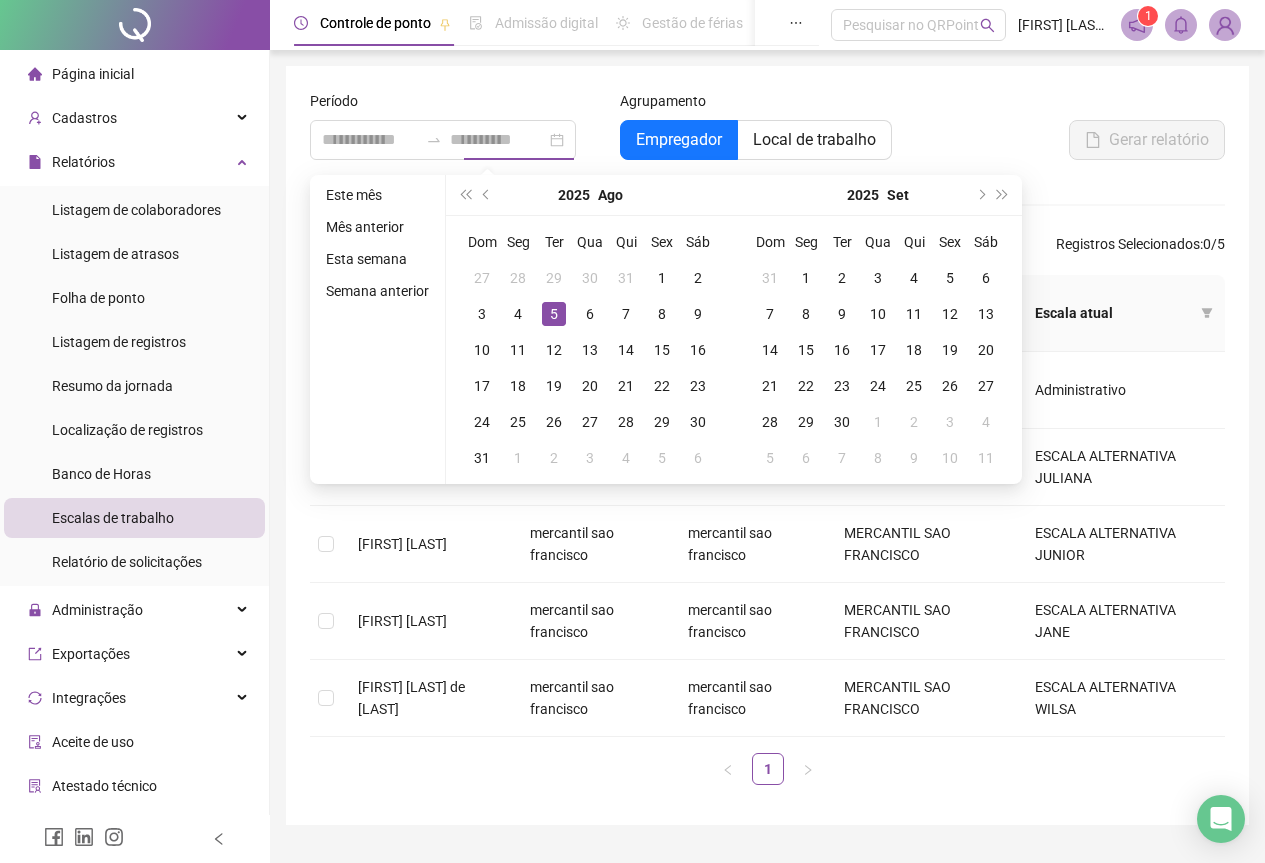click on "5" at bounding box center (554, 314) 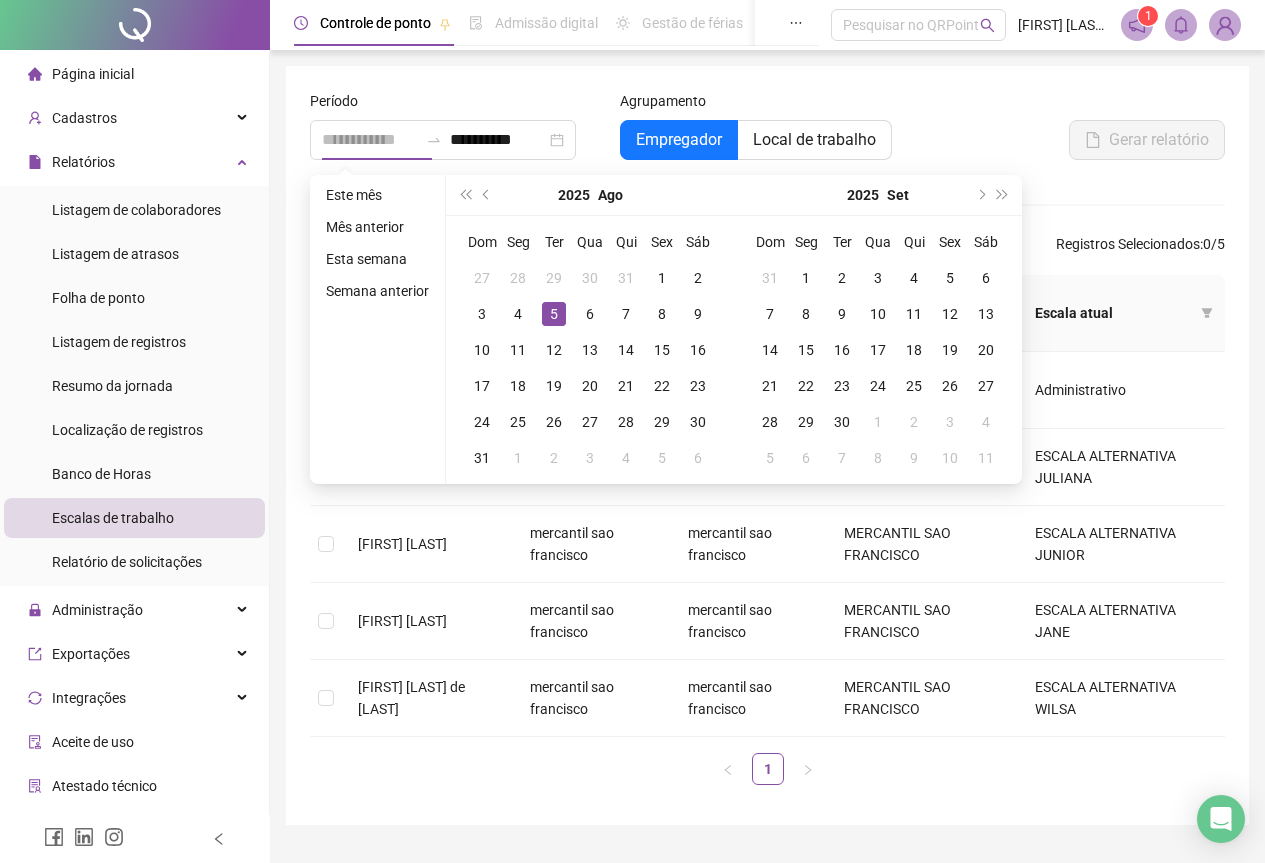 click on "5" at bounding box center [554, 314] 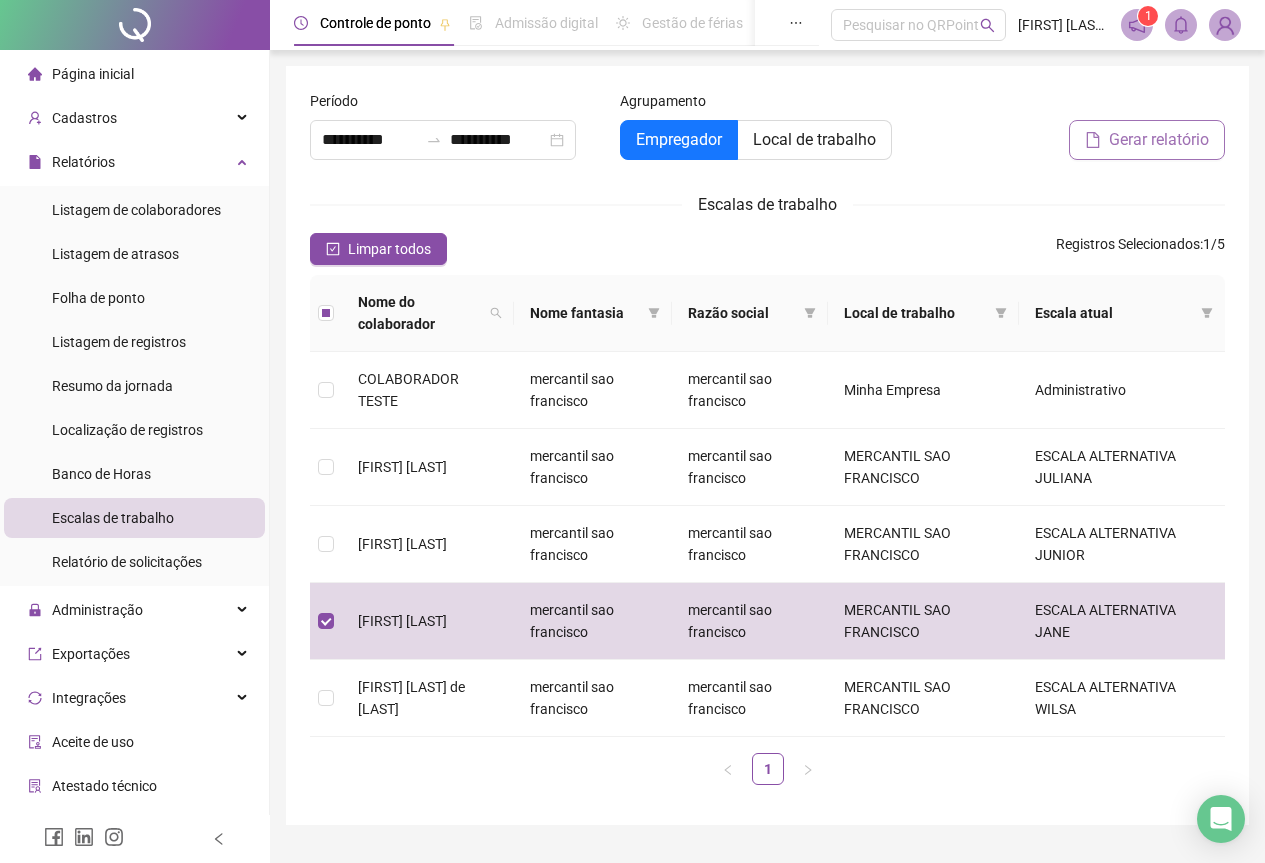 click on "Gerar relatório" at bounding box center (1159, 140) 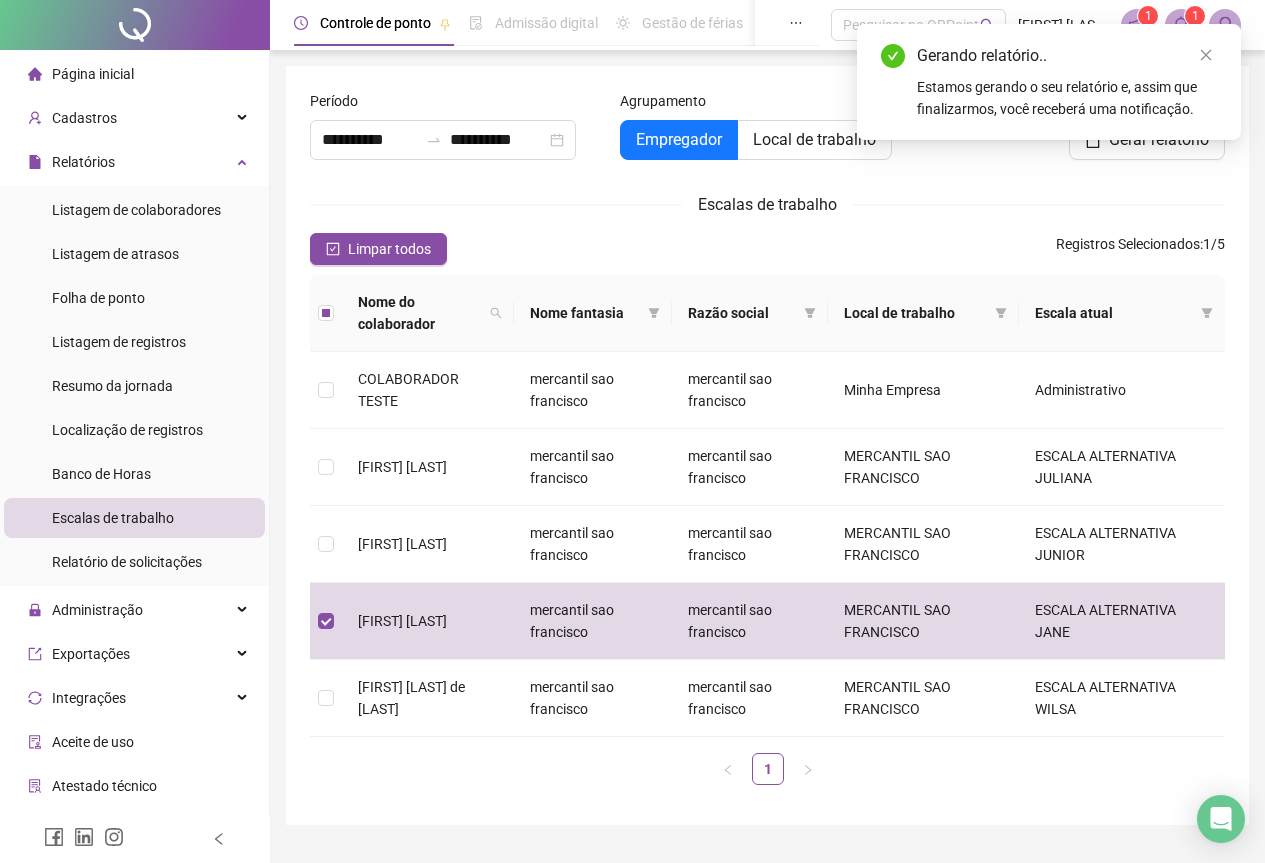 click on "Gerando relatório.. Estamos gerando o seu relatório e, assim que finalizarmos, você receberá uma notificação." at bounding box center [1049, 82] 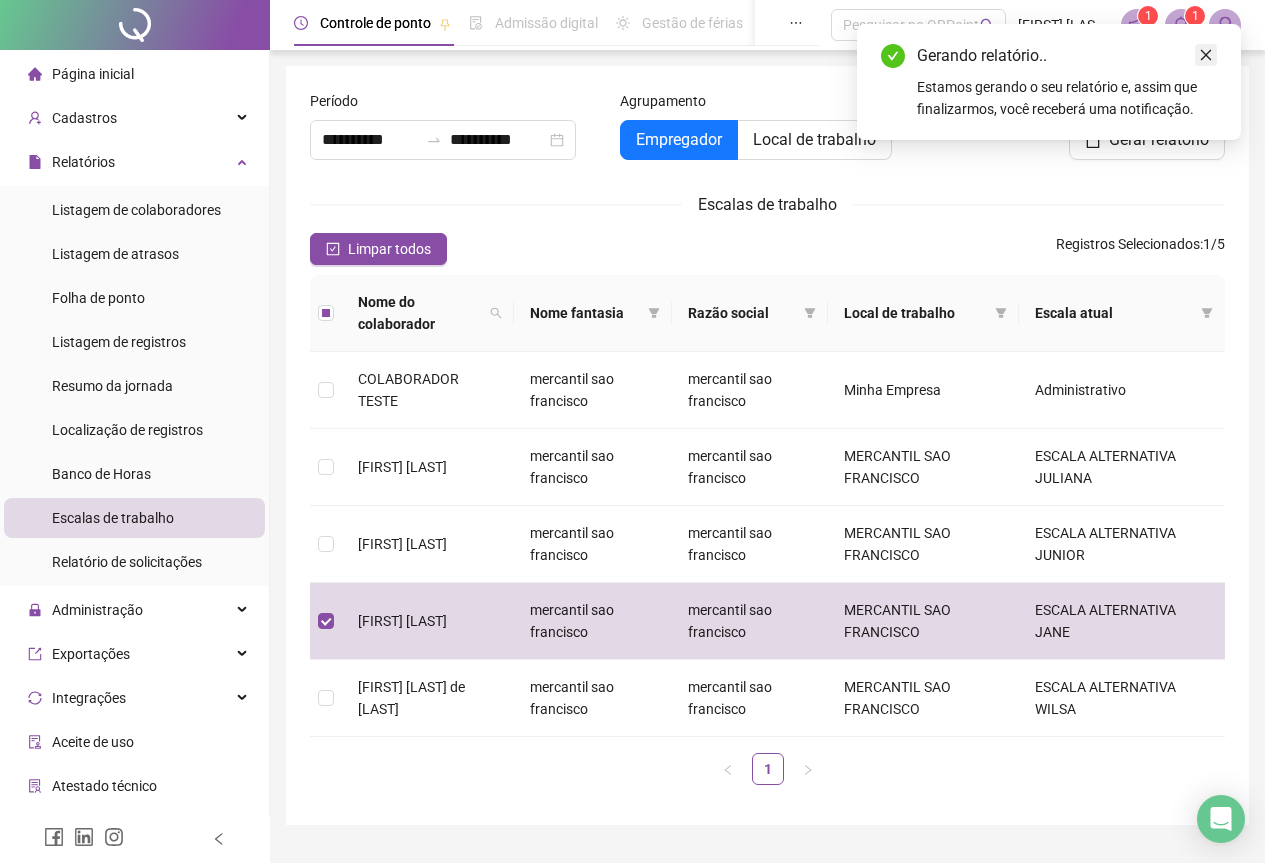 click 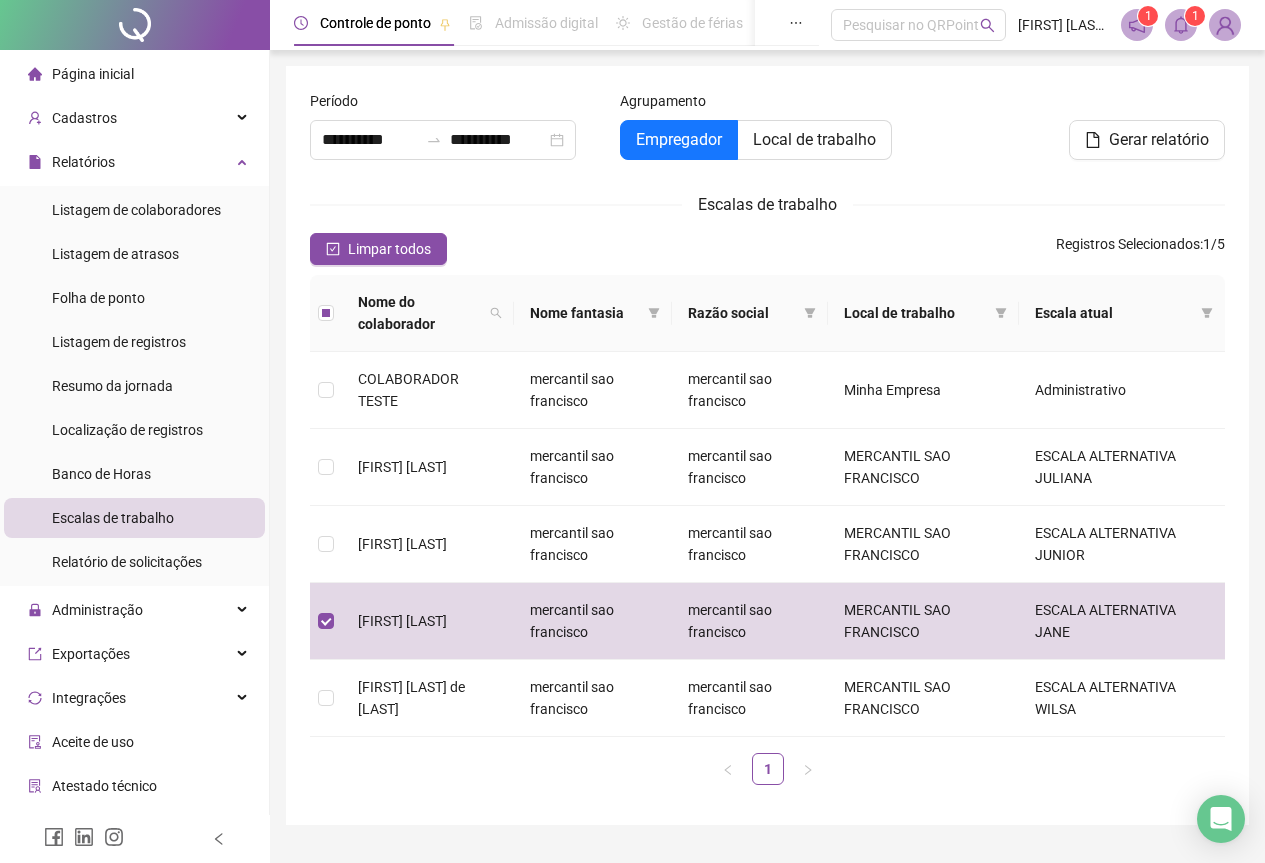 click on "1" at bounding box center [1195, 16] 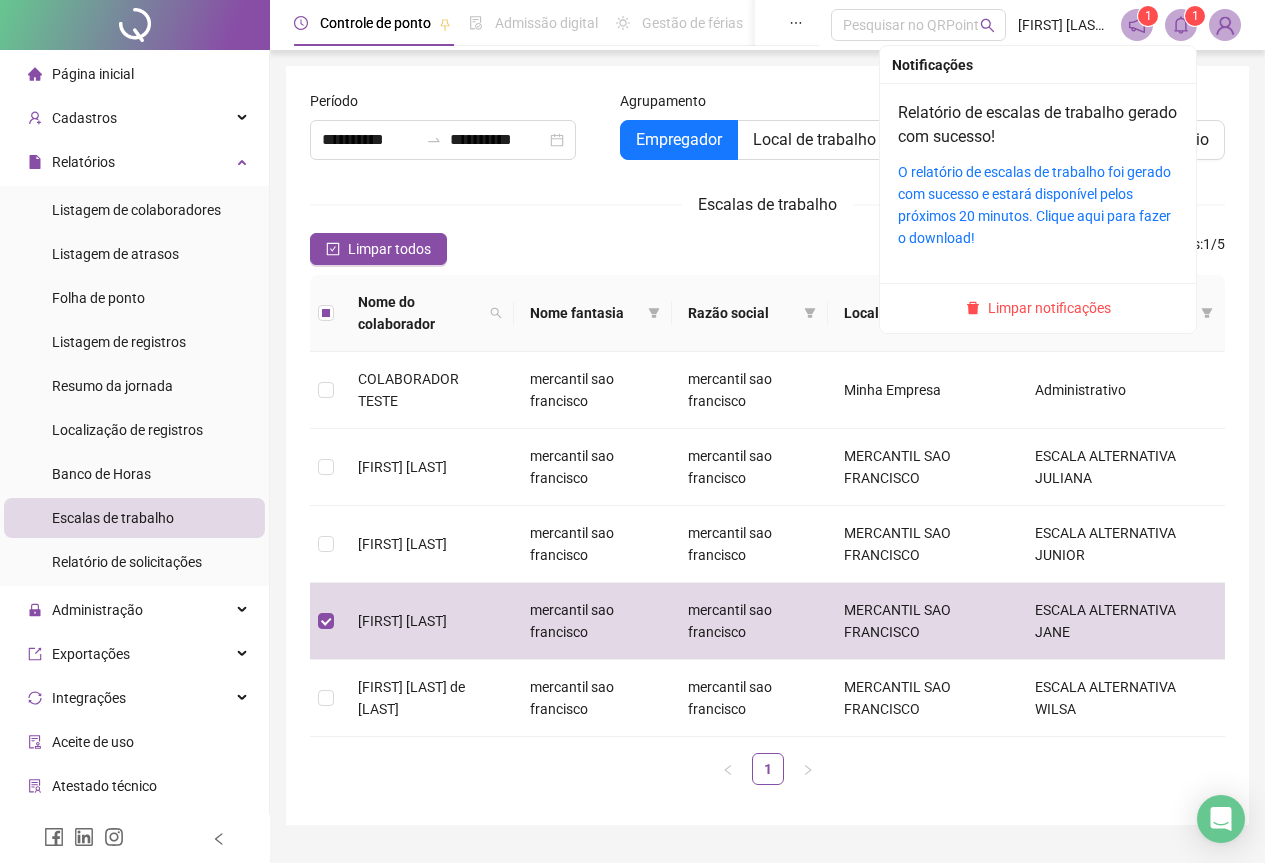click on "O relatório de escalas de trabalho foi gerado com sucesso e estará disponível pelos próximos 20 minutos.
Clique aqui para fazer o download!" at bounding box center [1038, 205] 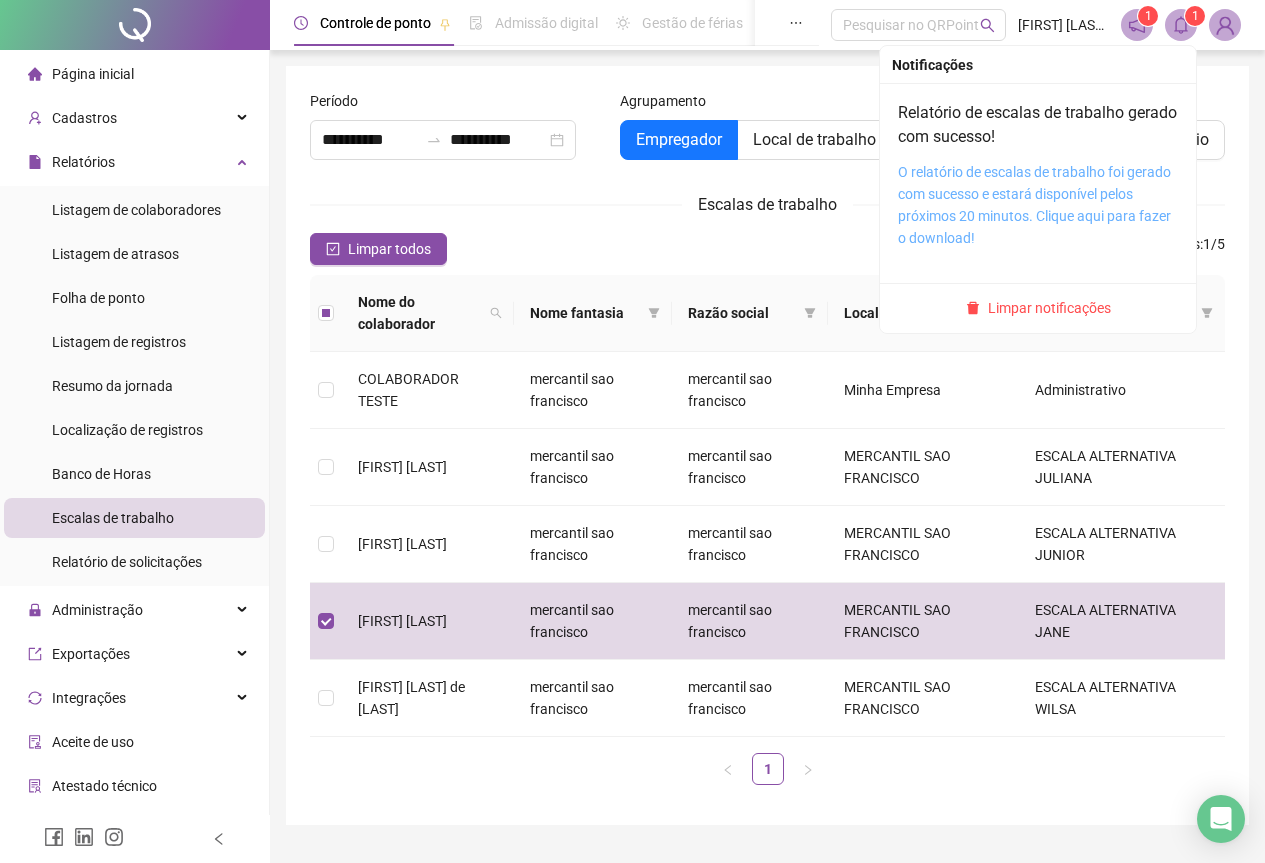 click on "O relatório de escalas de trabalho foi gerado com sucesso e estará disponível pelos próximos 20 minutos.
Clique aqui para fazer o download!" at bounding box center (1034, 205) 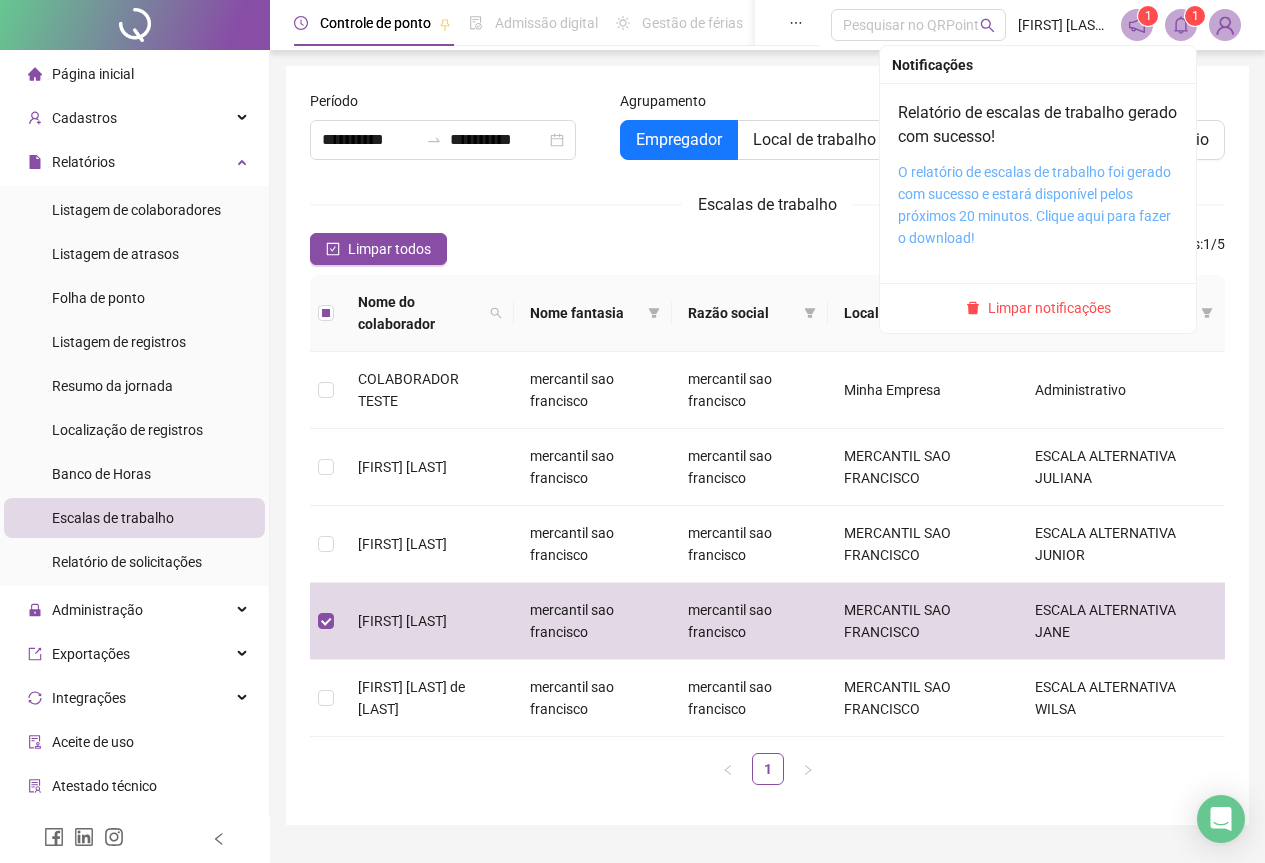 click on "O relatório de escalas de trabalho foi gerado com sucesso e estará disponível pelos próximos 20 minutos.
Clique aqui para fazer o download!" at bounding box center [1034, 205] 